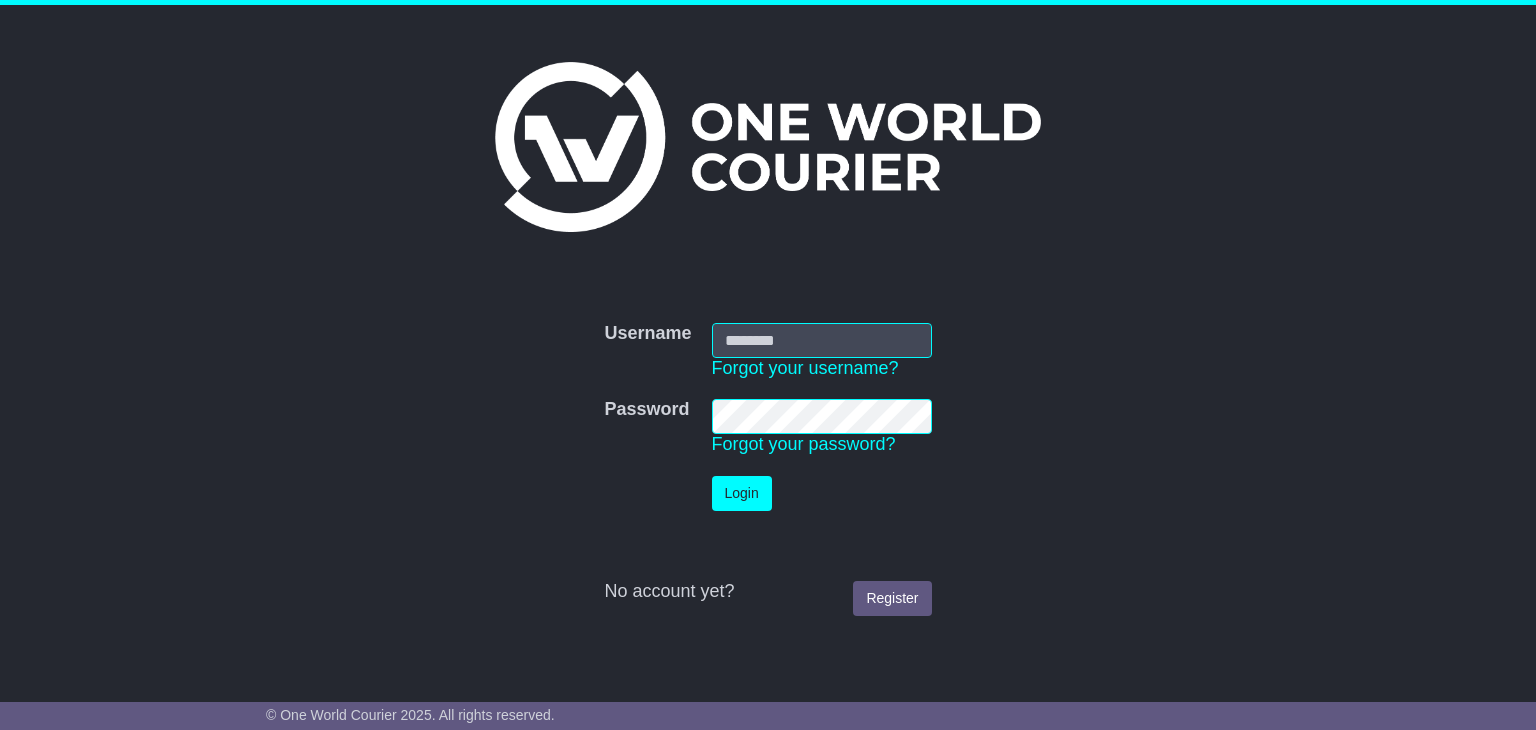 scroll, scrollTop: 0, scrollLeft: 0, axis: both 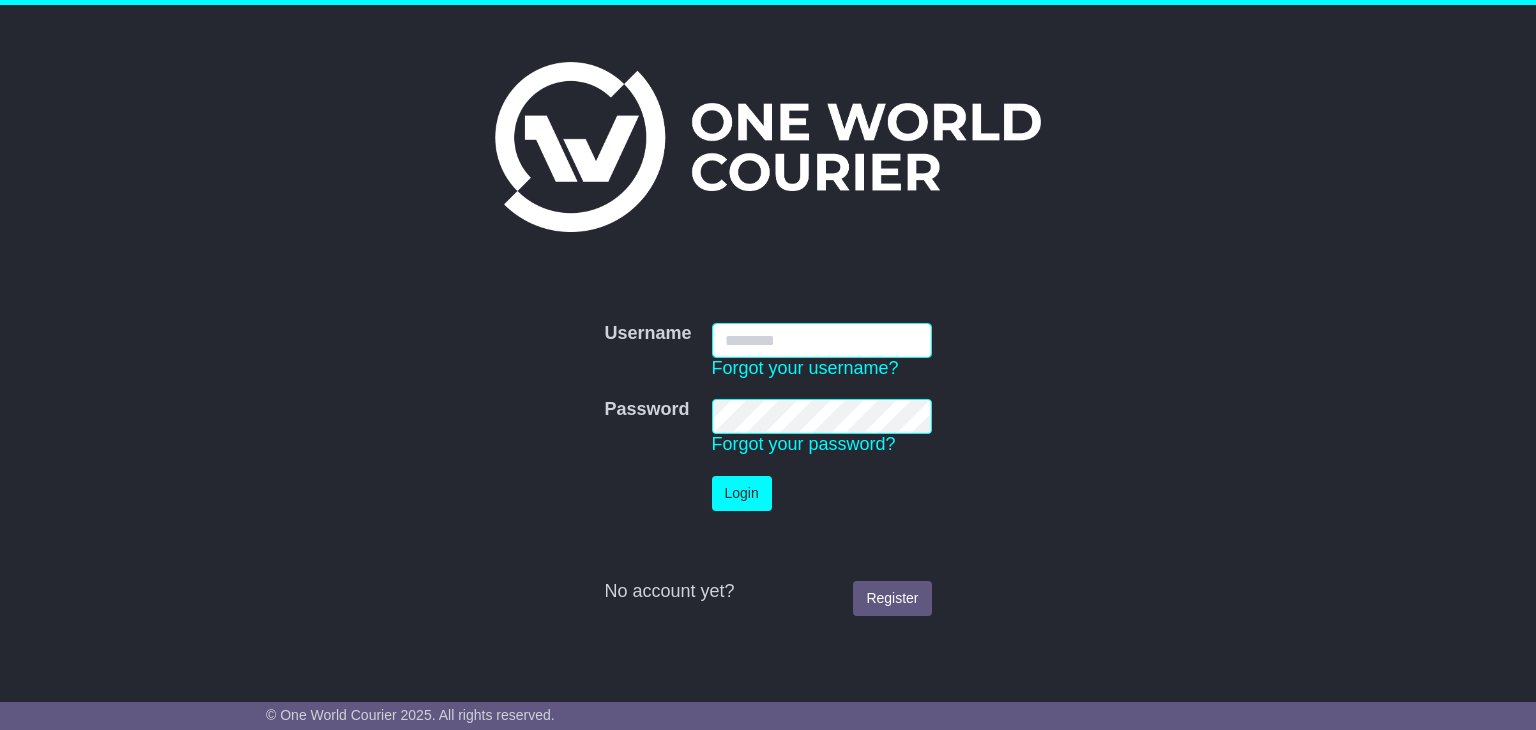 paste on "**********" 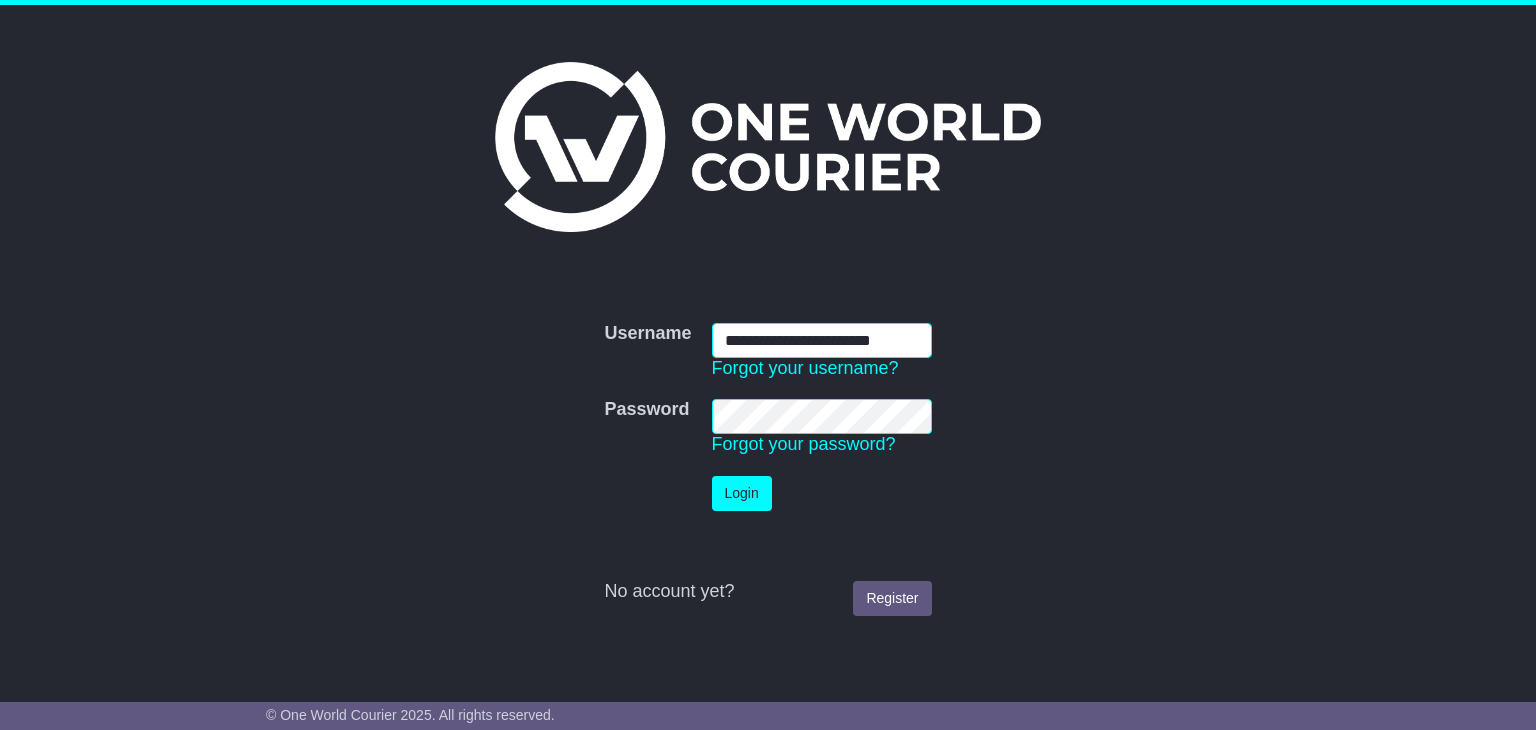 scroll, scrollTop: 0, scrollLeft: 0, axis: both 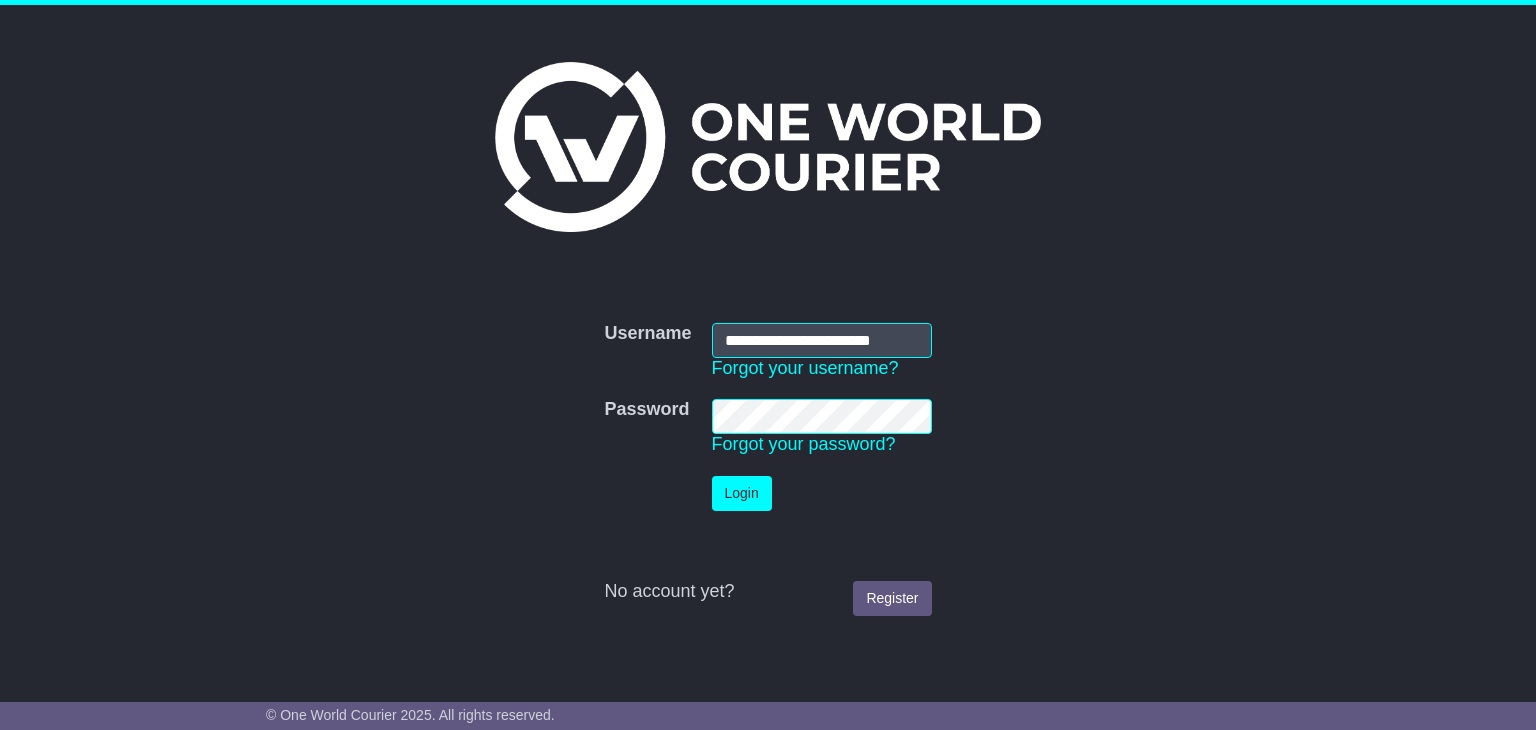 click on "Login" at bounding box center [822, 493] 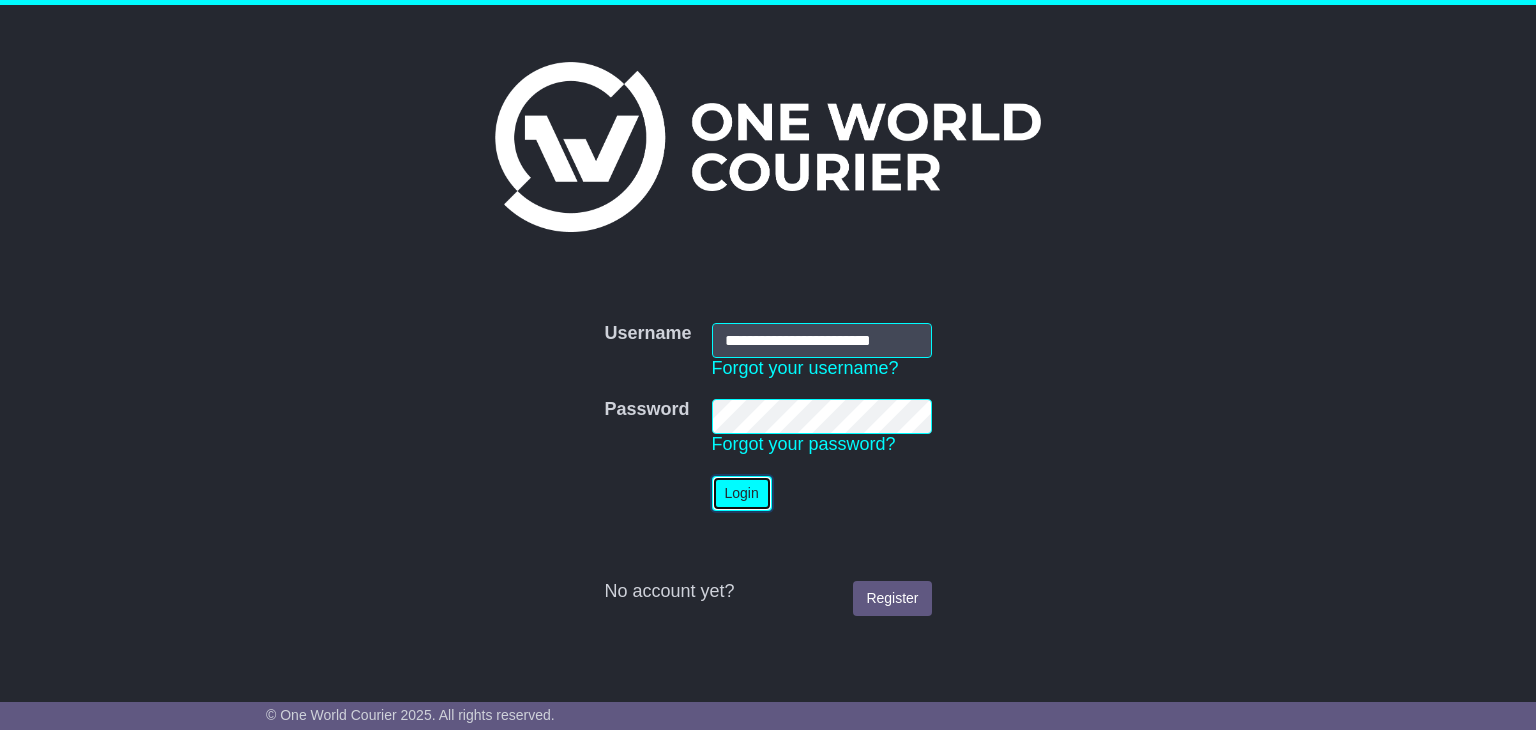 click on "Login" at bounding box center [742, 493] 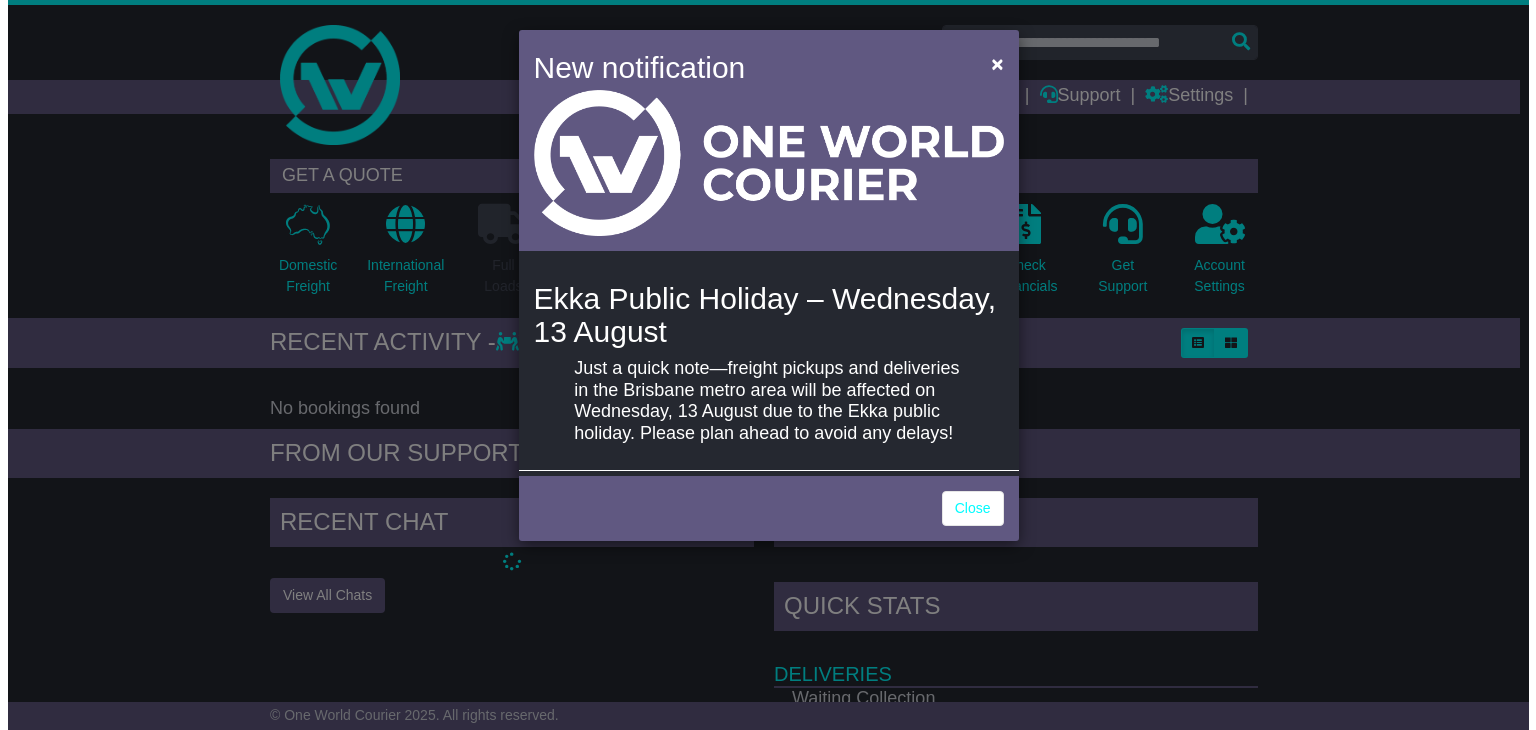 scroll, scrollTop: 0, scrollLeft: 0, axis: both 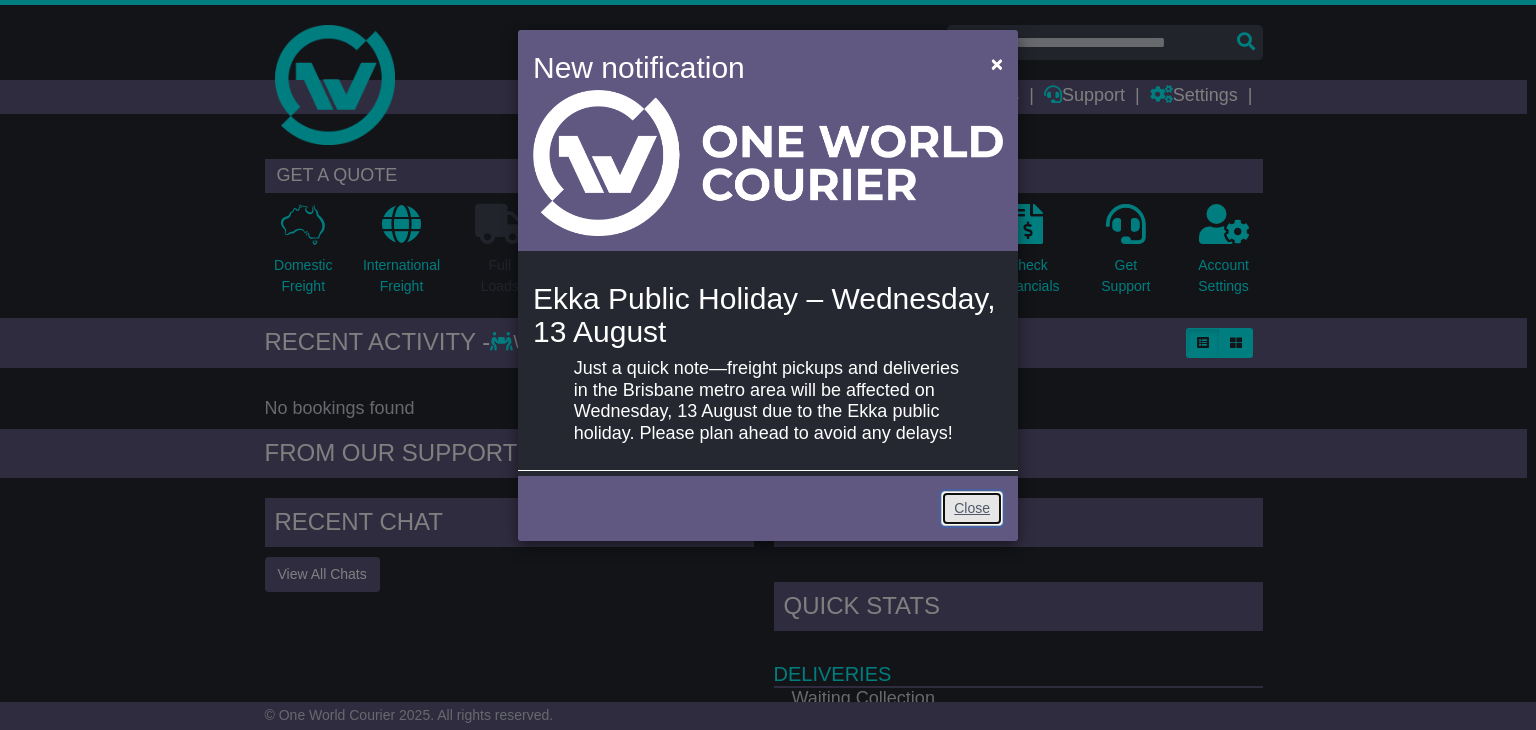 click on "Close" at bounding box center (972, 508) 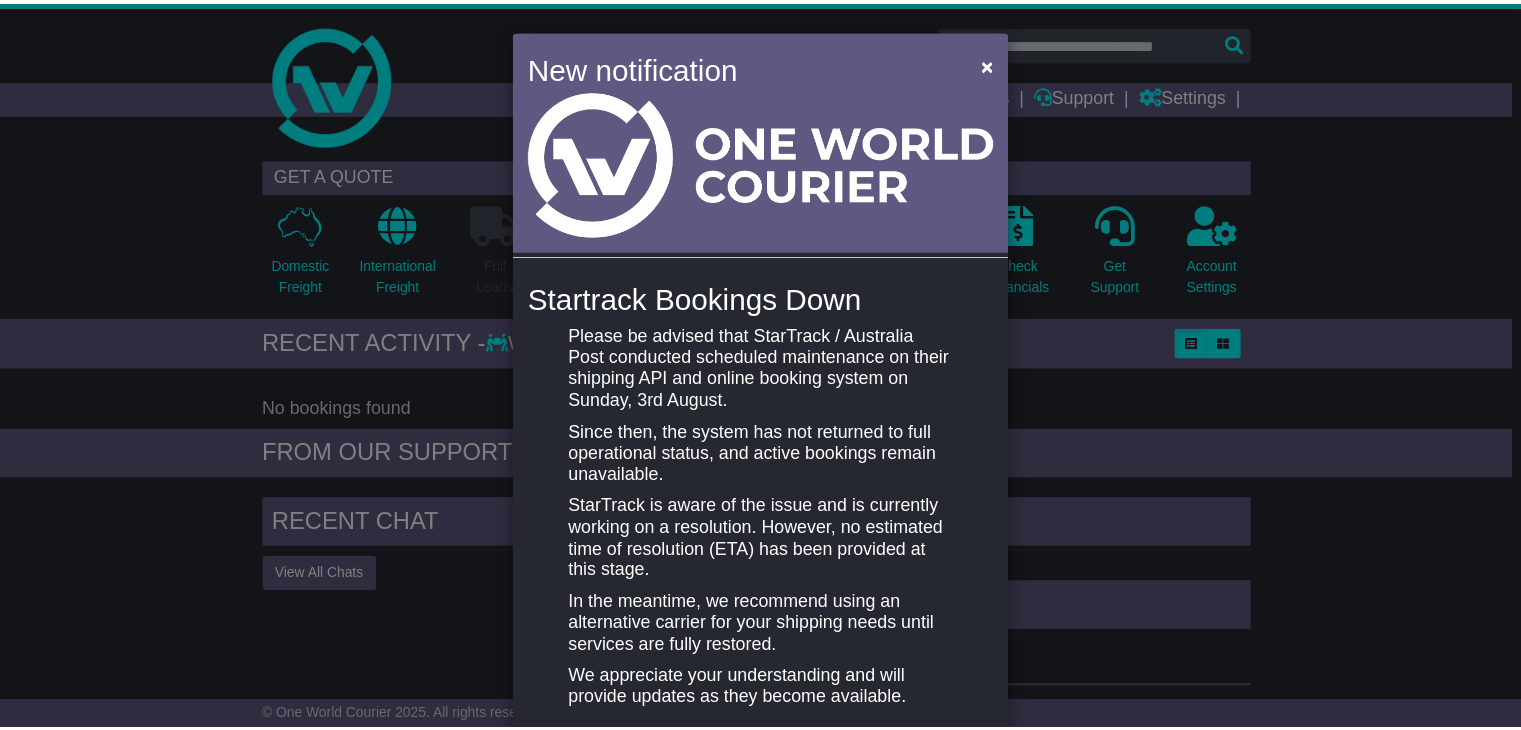 scroll, scrollTop: 106, scrollLeft: 0, axis: vertical 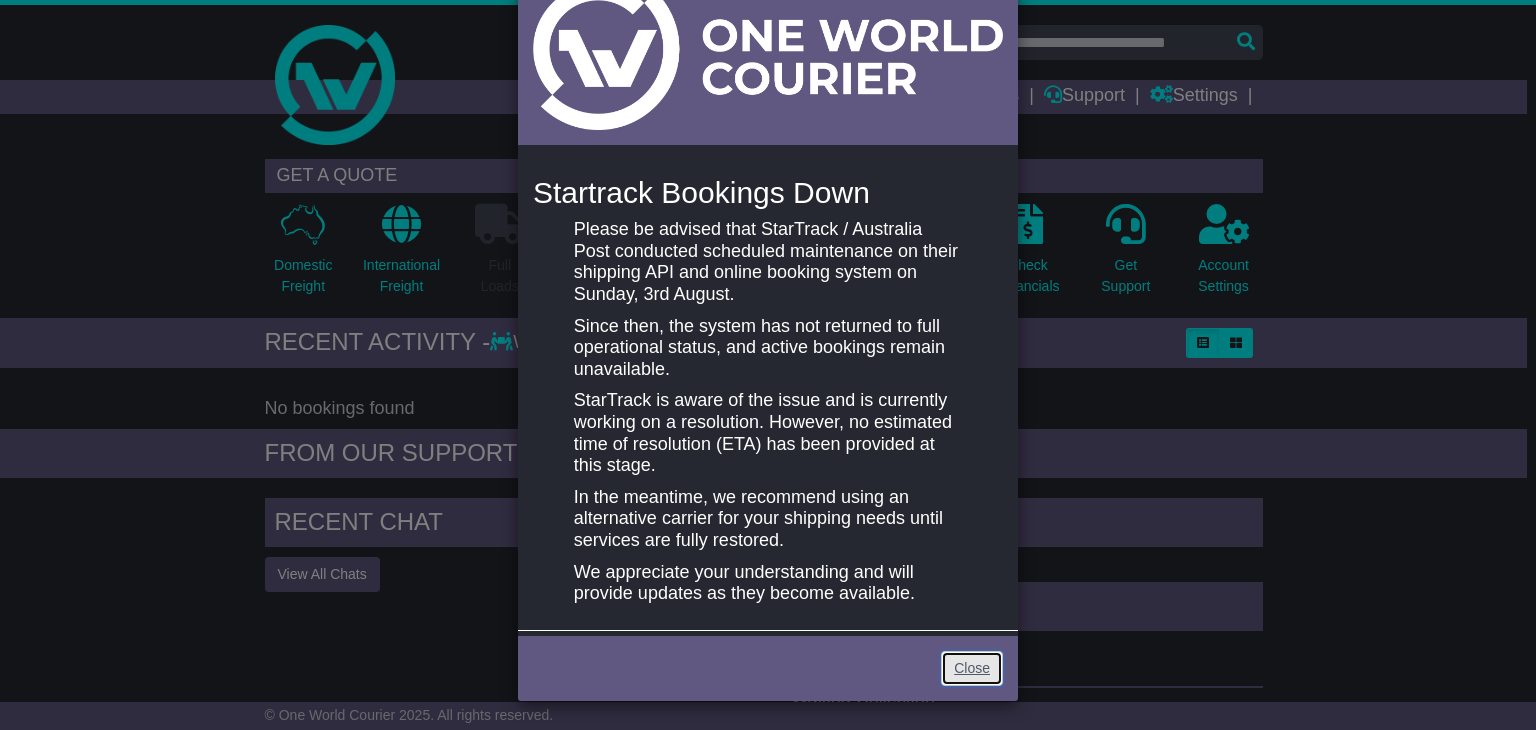 click on "Close" at bounding box center [972, 668] 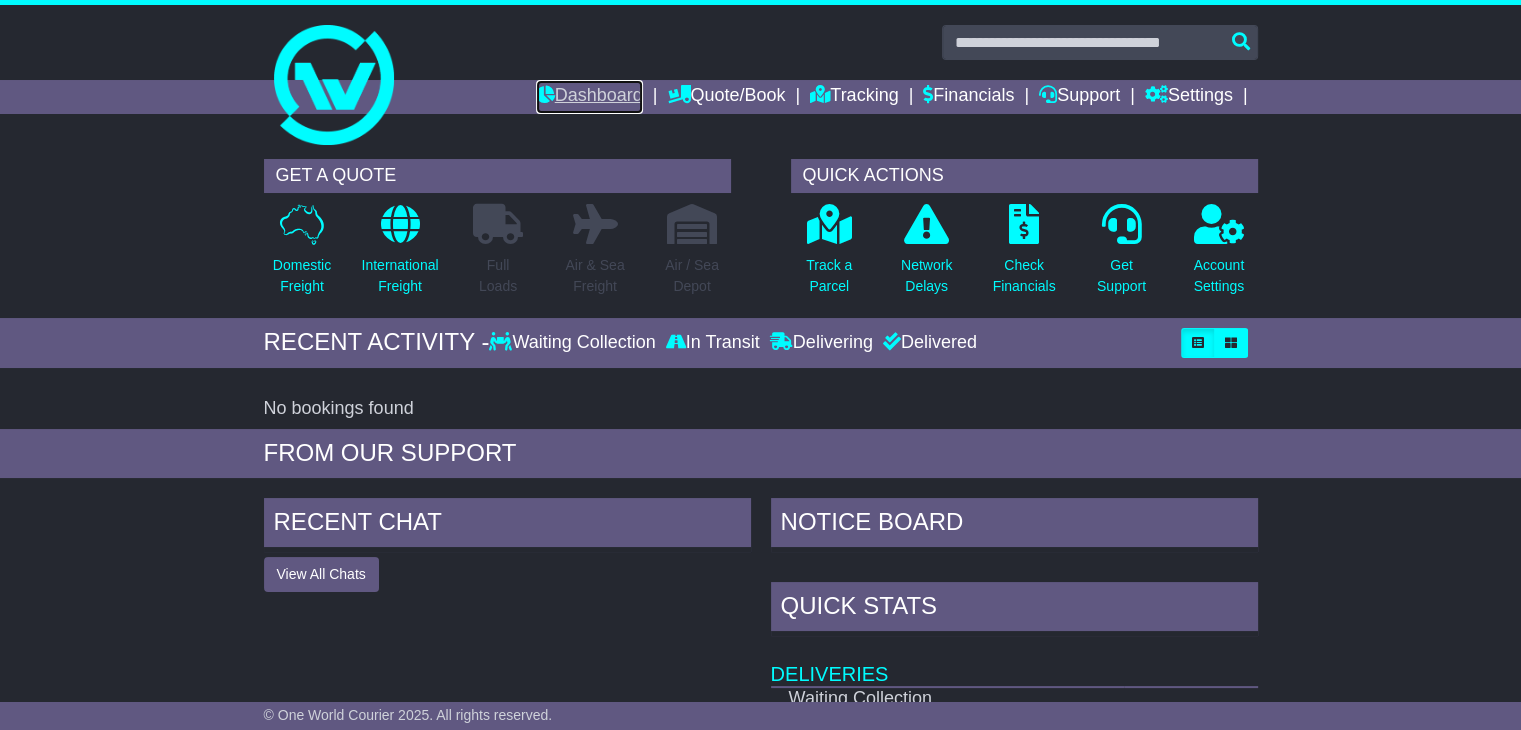 click on "Dashboard" at bounding box center [589, 97] 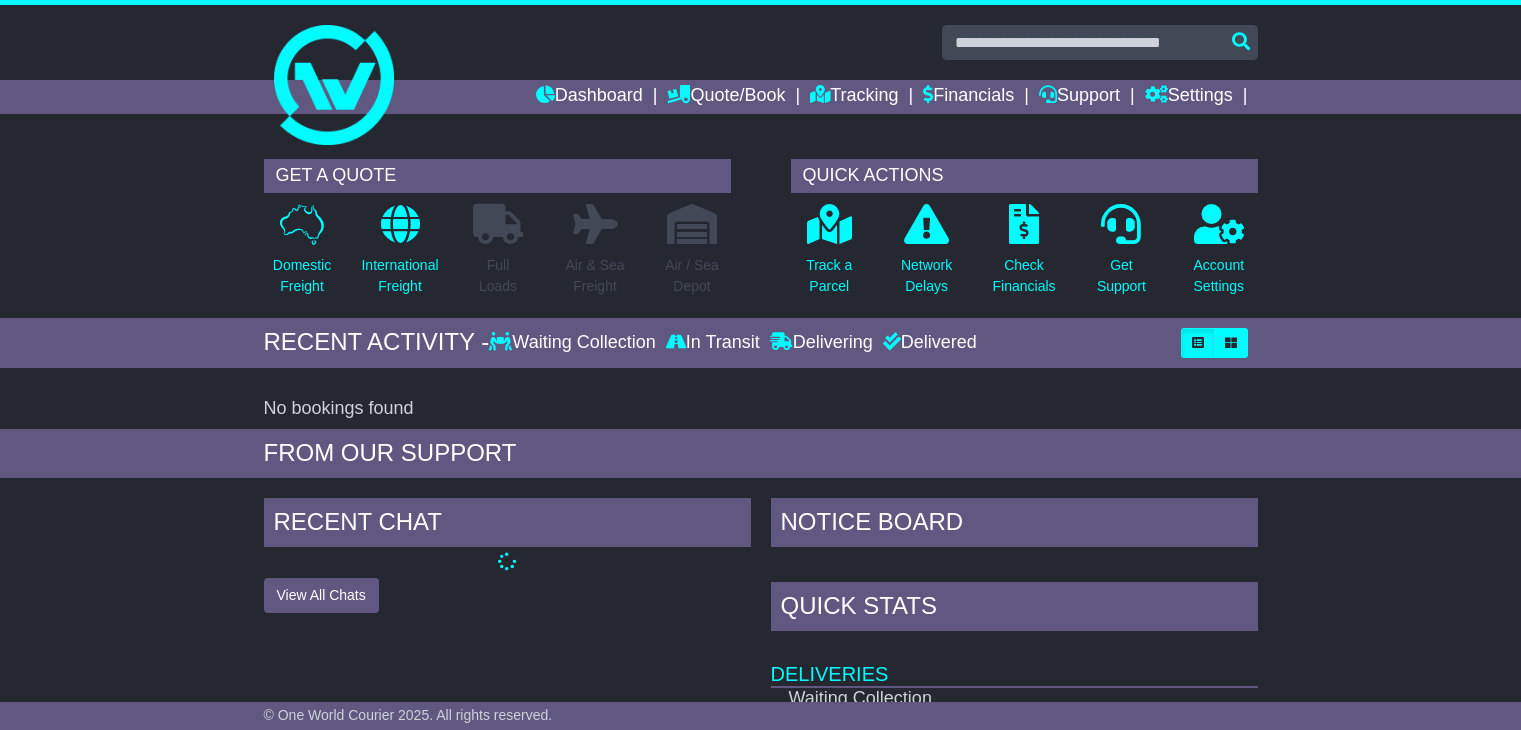 scroll, scrollTop: 0, scrollLeft: 0, axis: both 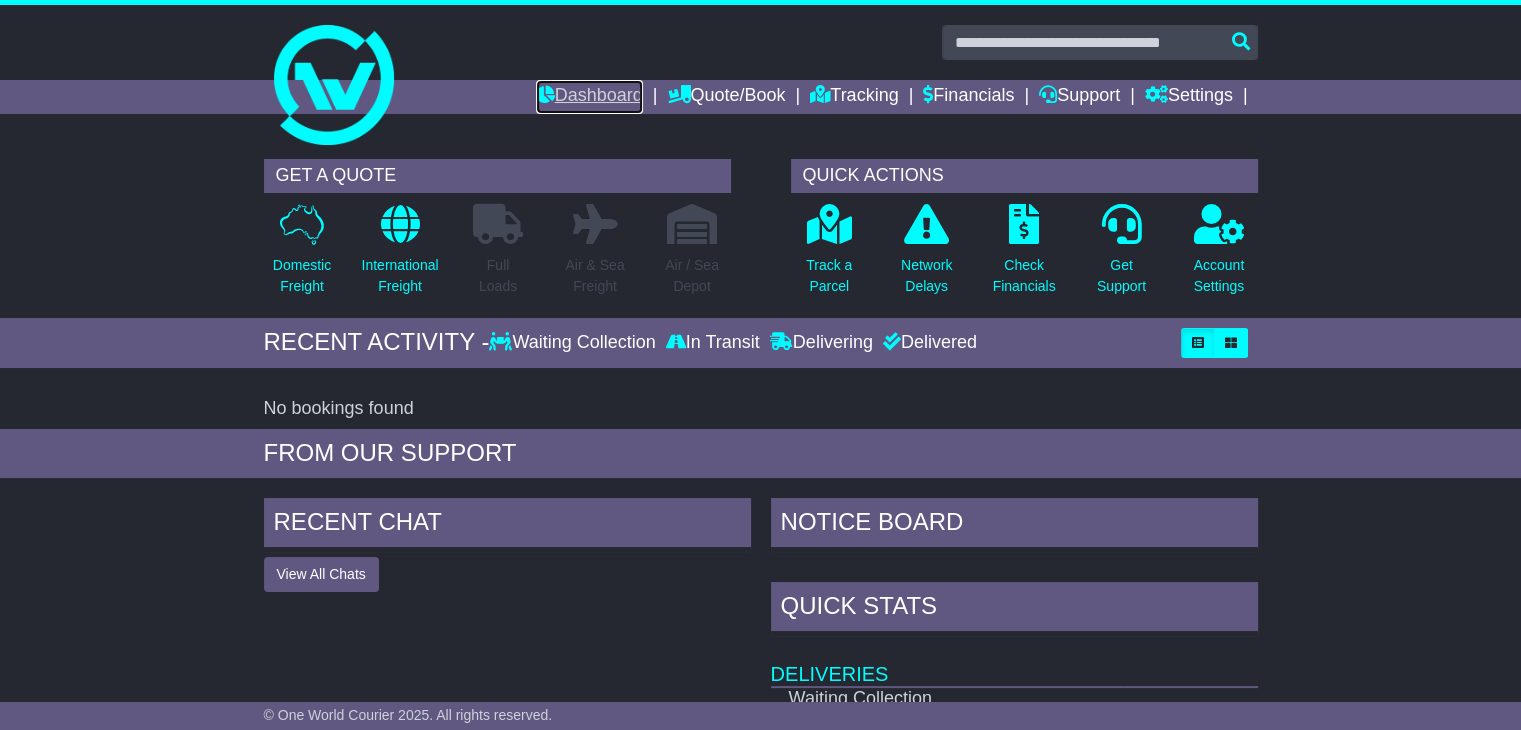 click on "Dashboard" at bounding box center [589, 97] 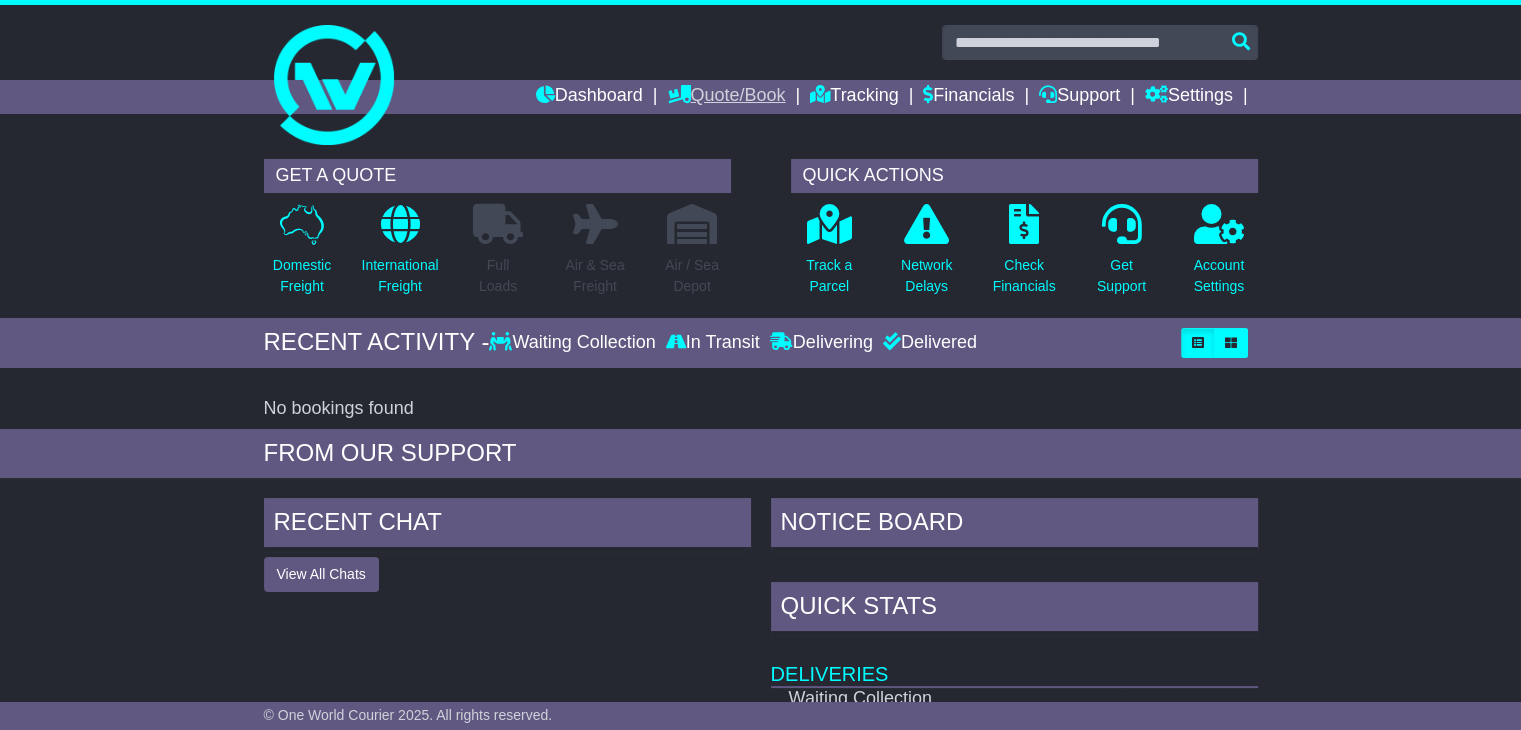 click on "Quote/Book" at bounding box center [726, 97] 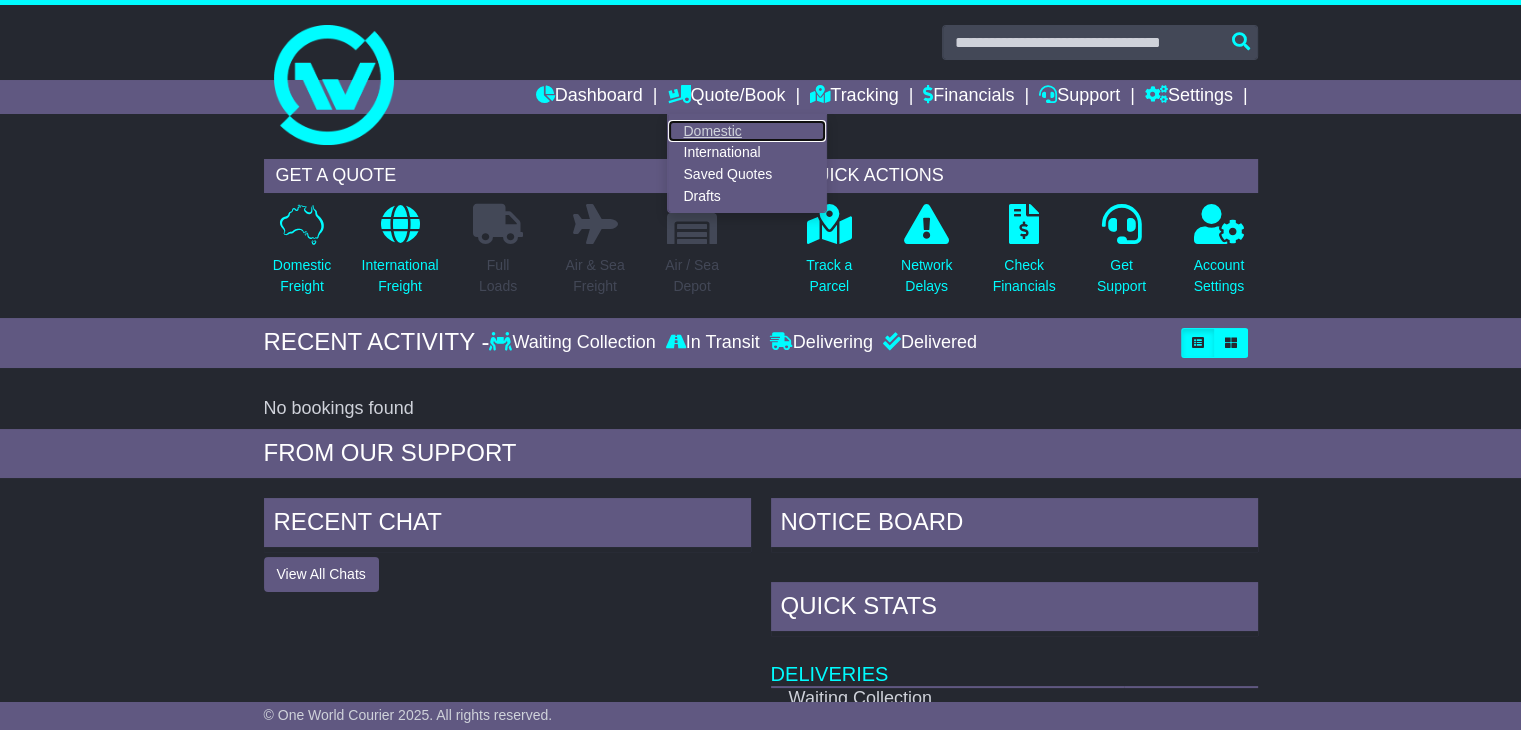 click on "Domestic" at bounding box center (747, 131) 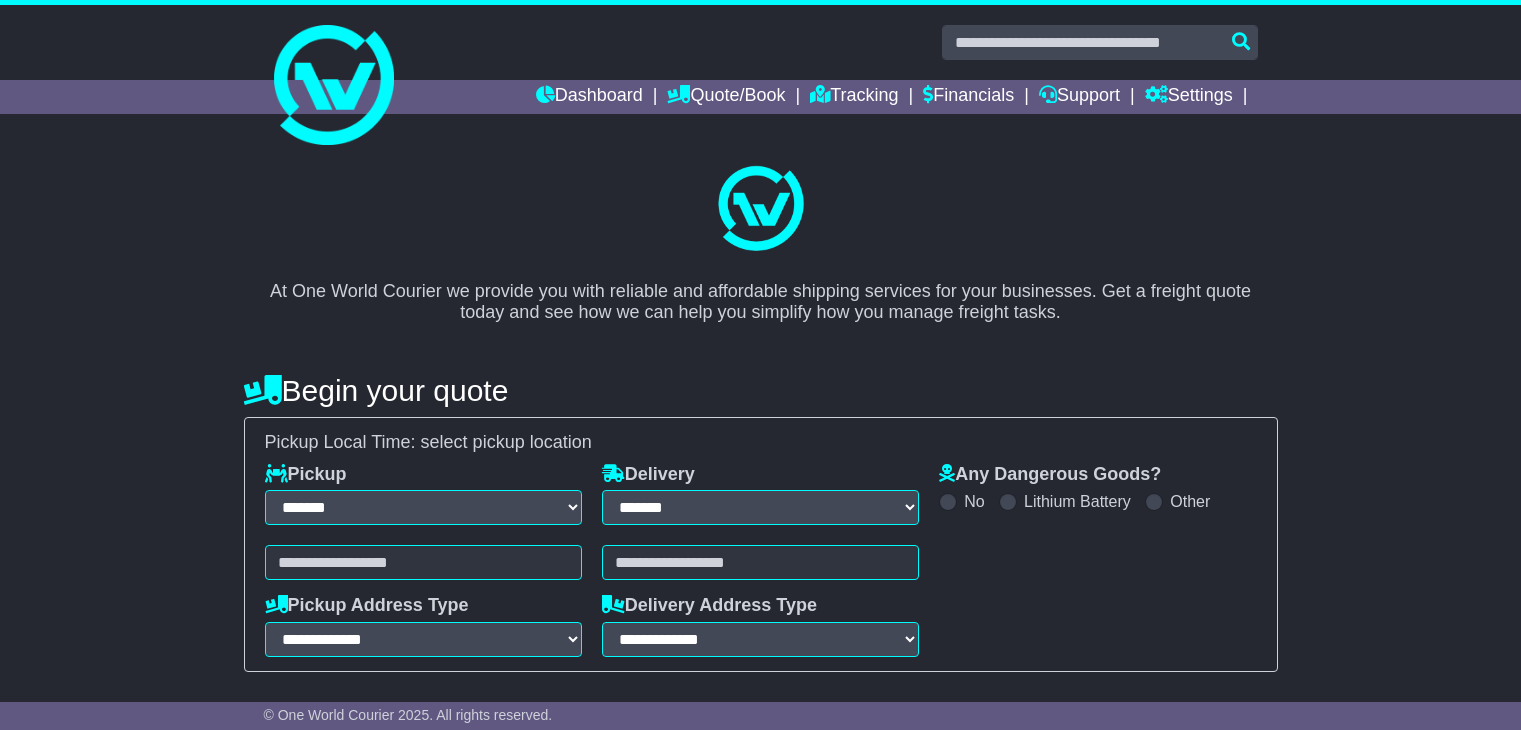 select on "**" 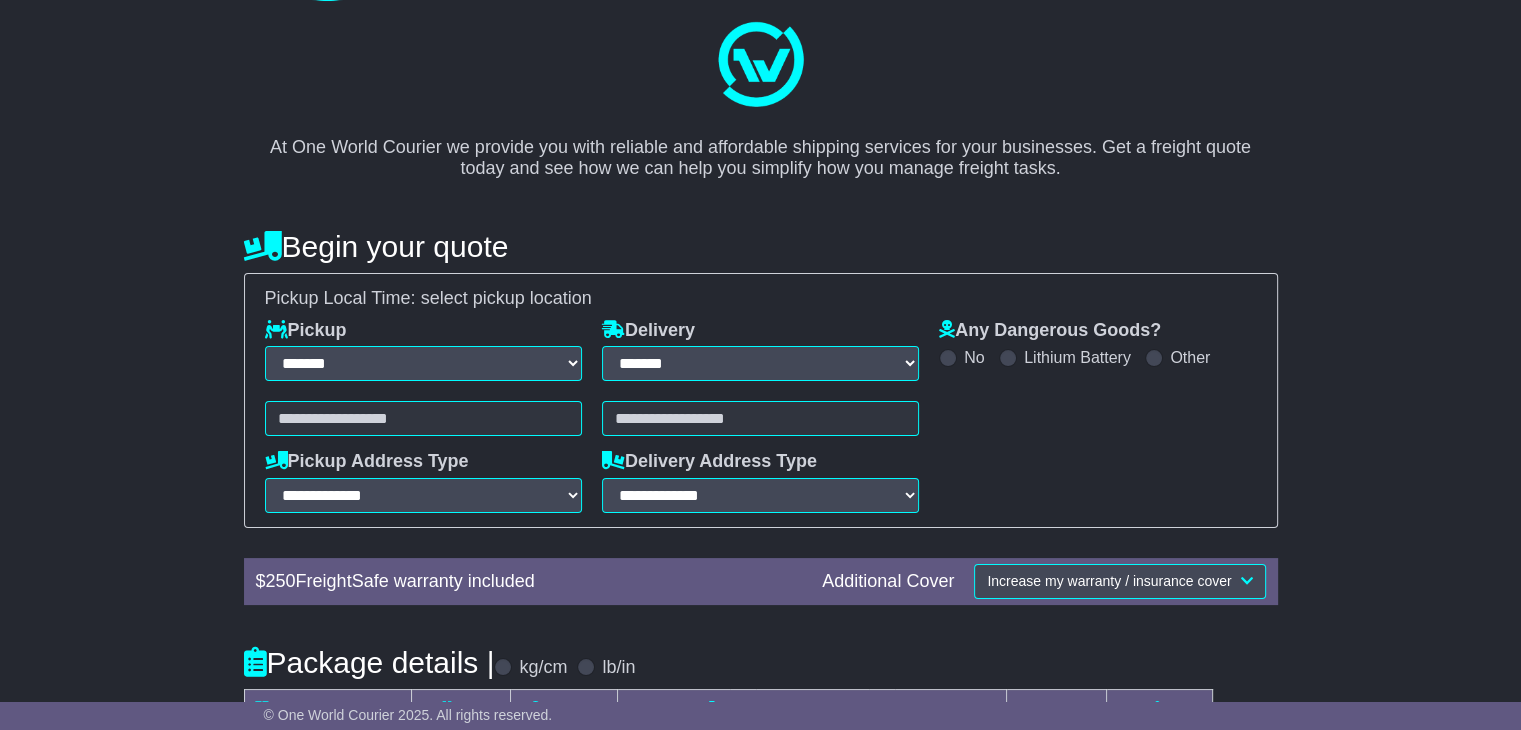 scroll, scrollTop: 144, scrollLeft: 0, axis: vertical 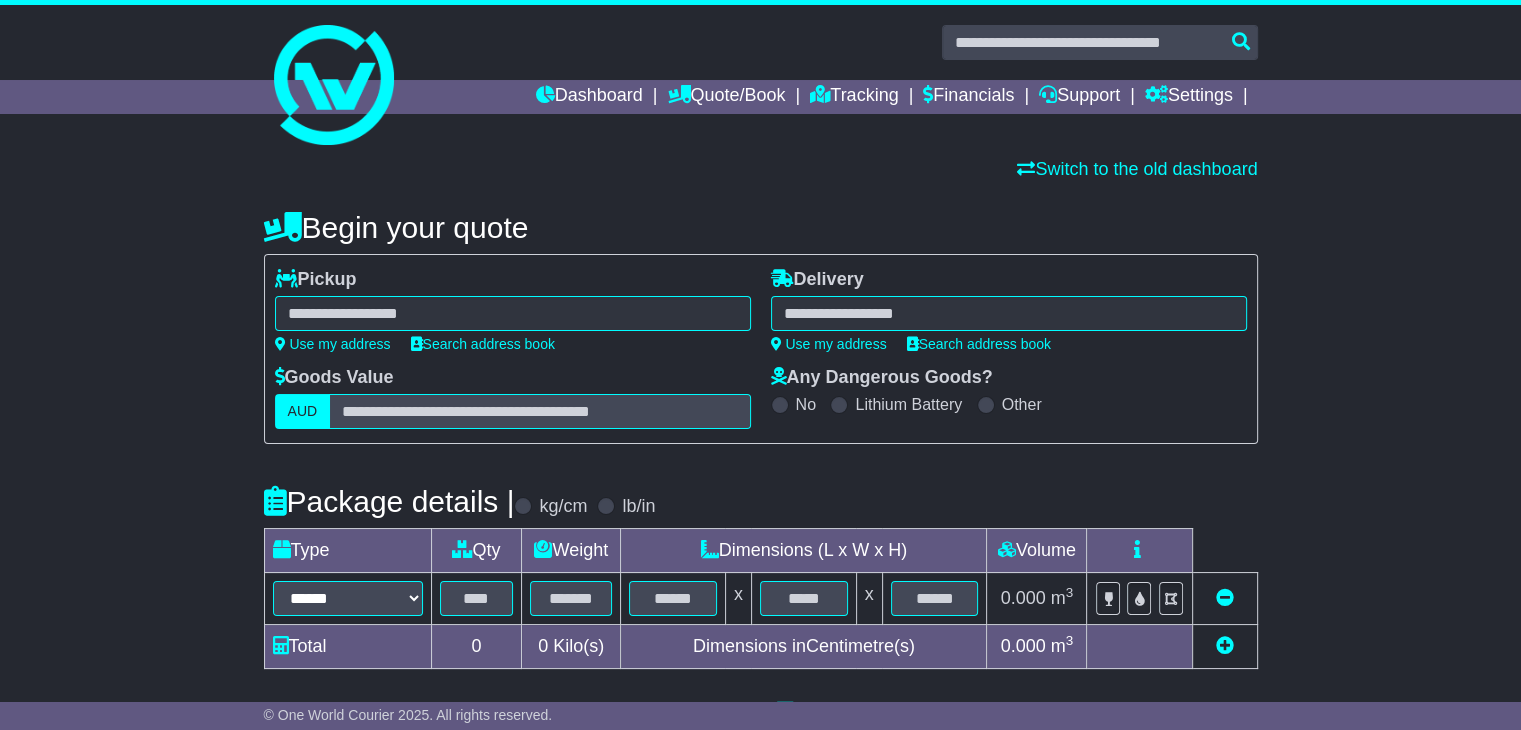 click at bounding box center (513, 313) 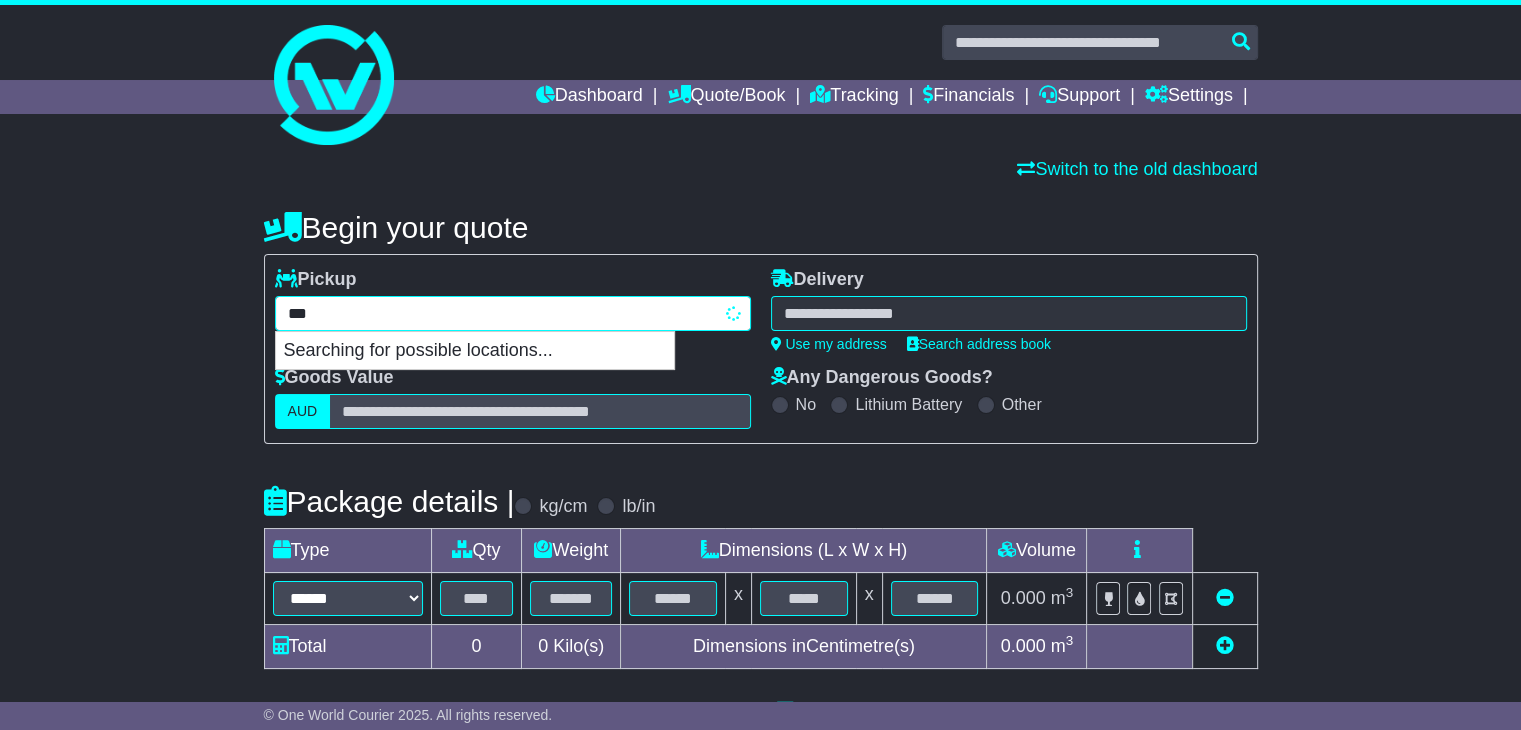 type on "****" 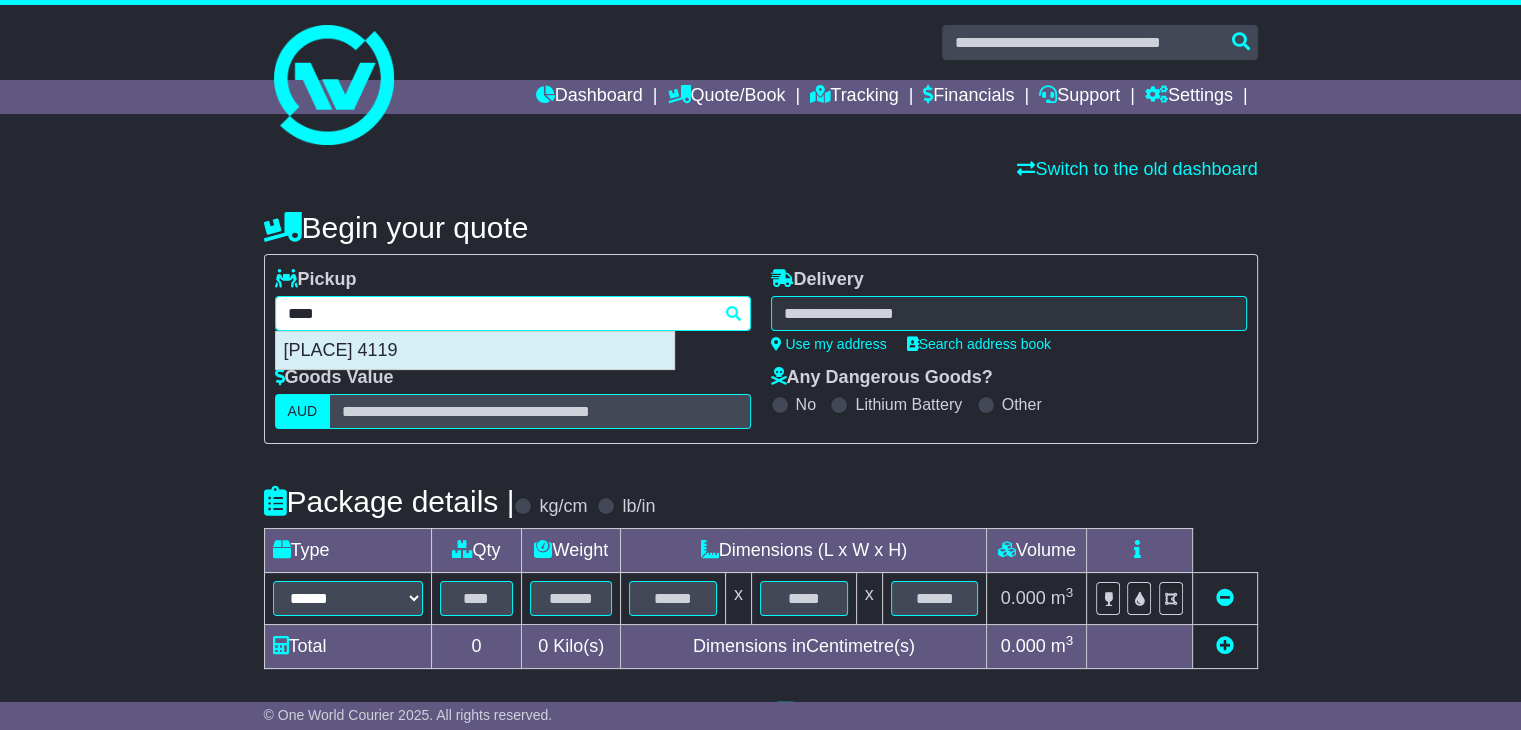 click on "UNDERWOOD 4119" at bounding box center (475, 351) 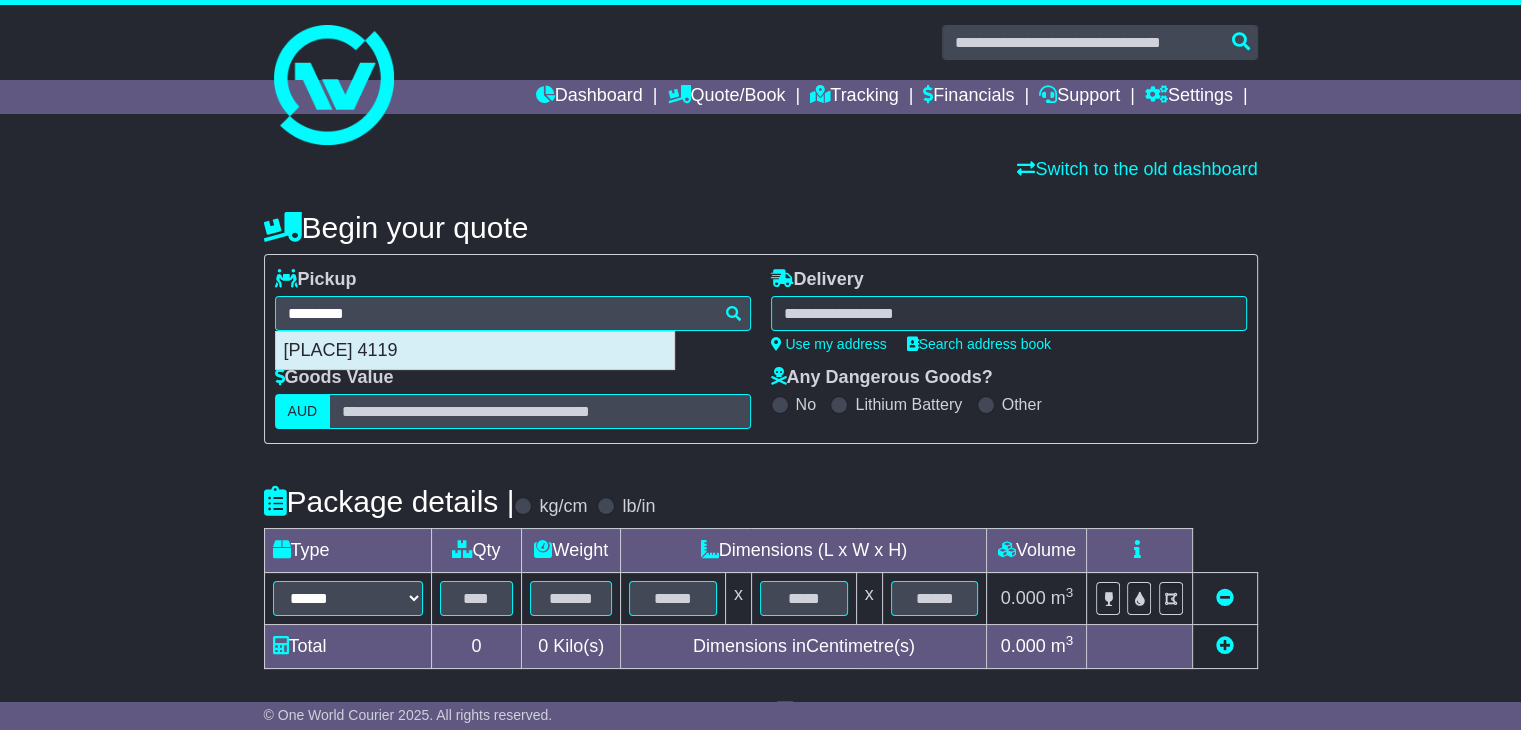 type on "**********" 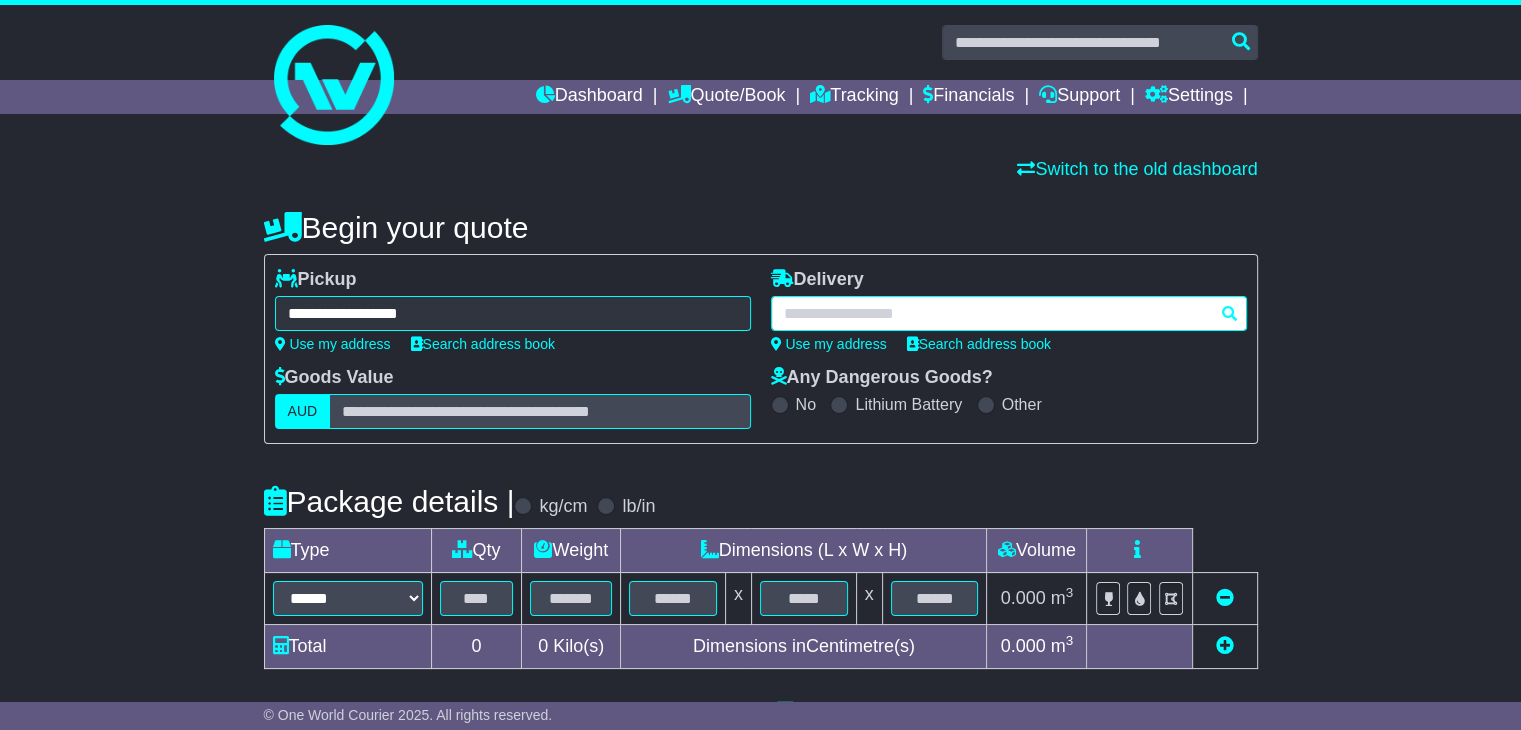 click at bounding box center (1009, 313) 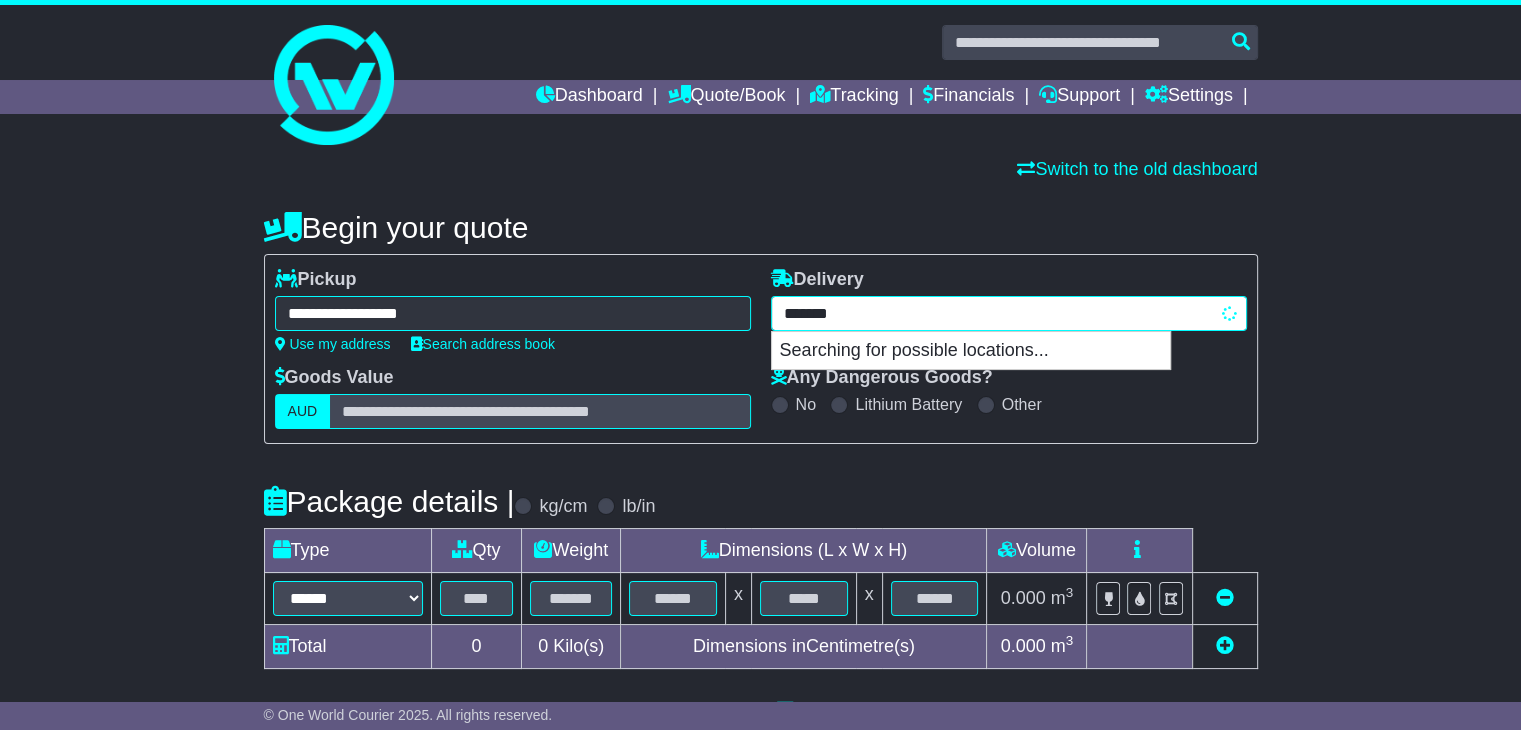type on "********" 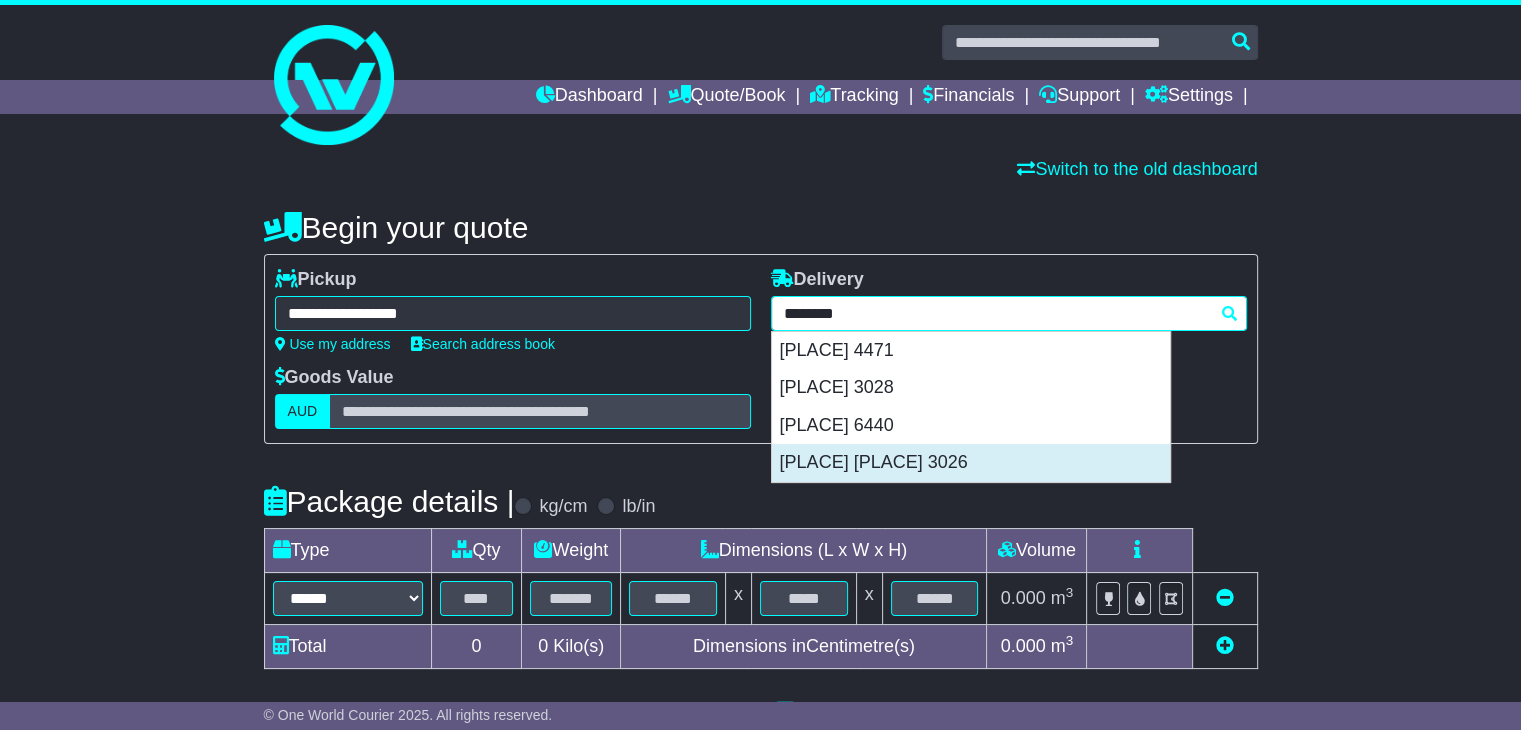 click on "LAVERTON NORTH 3026" at bounding box center (971, 463) 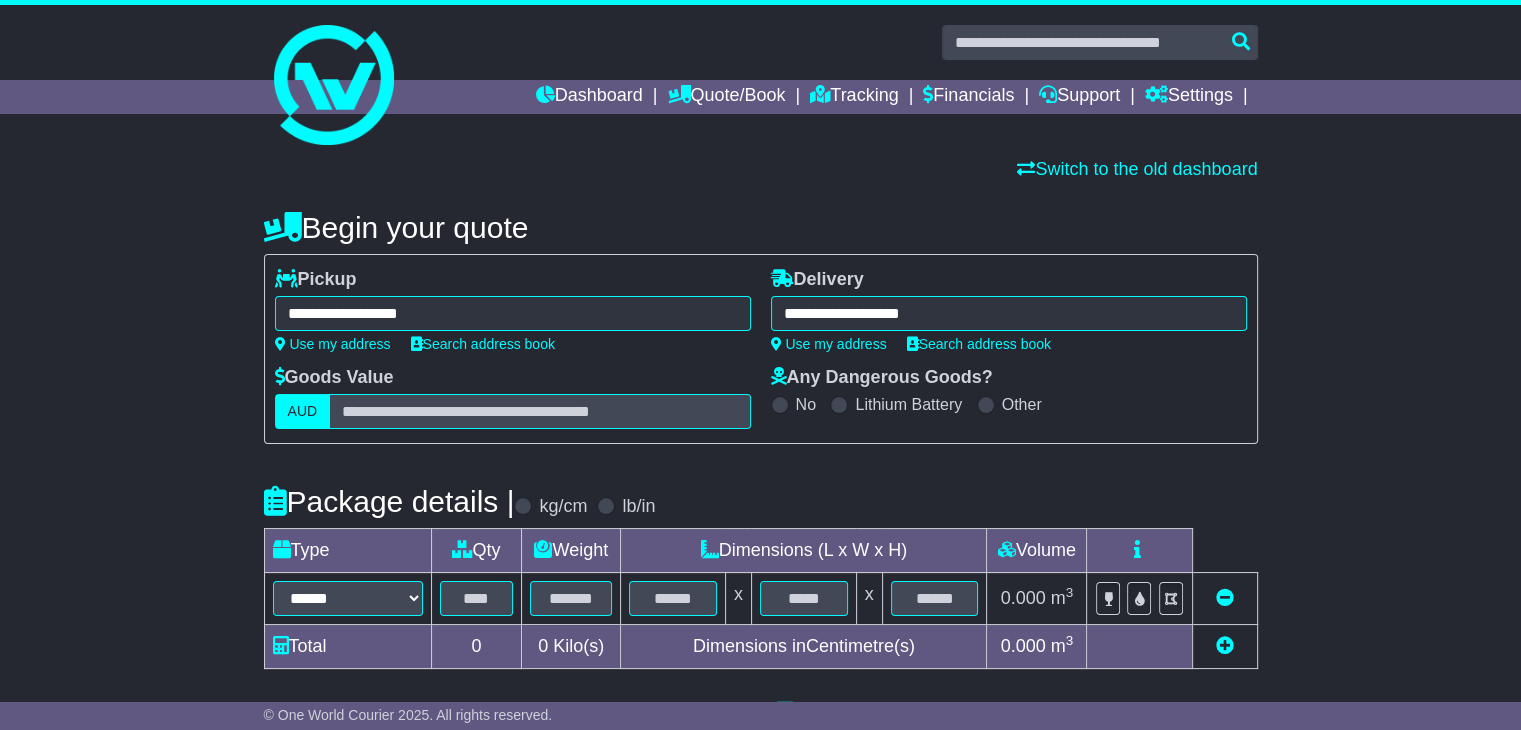 type on "**********" 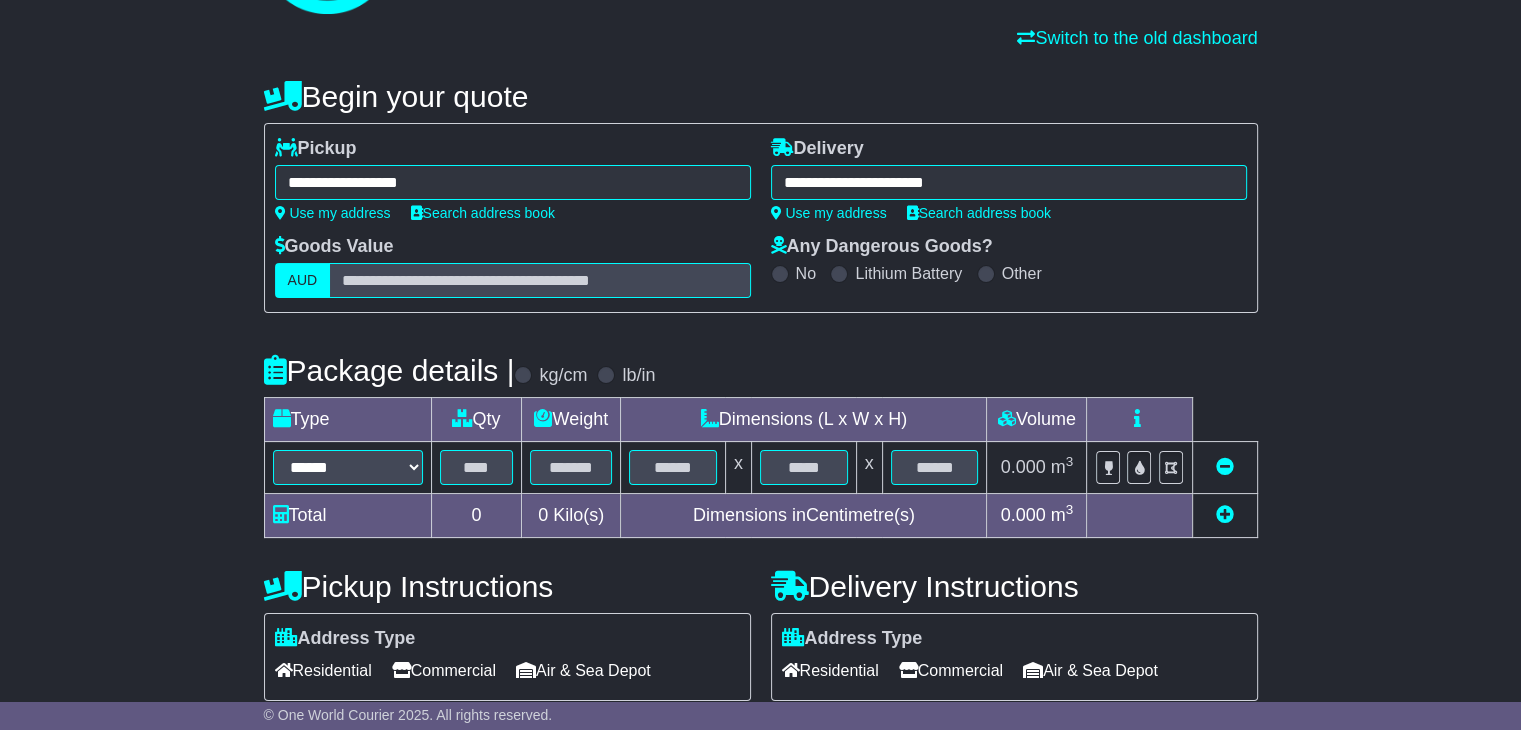 scroll, scrollTop: 132, scrollLeft: 0, axis: vertical 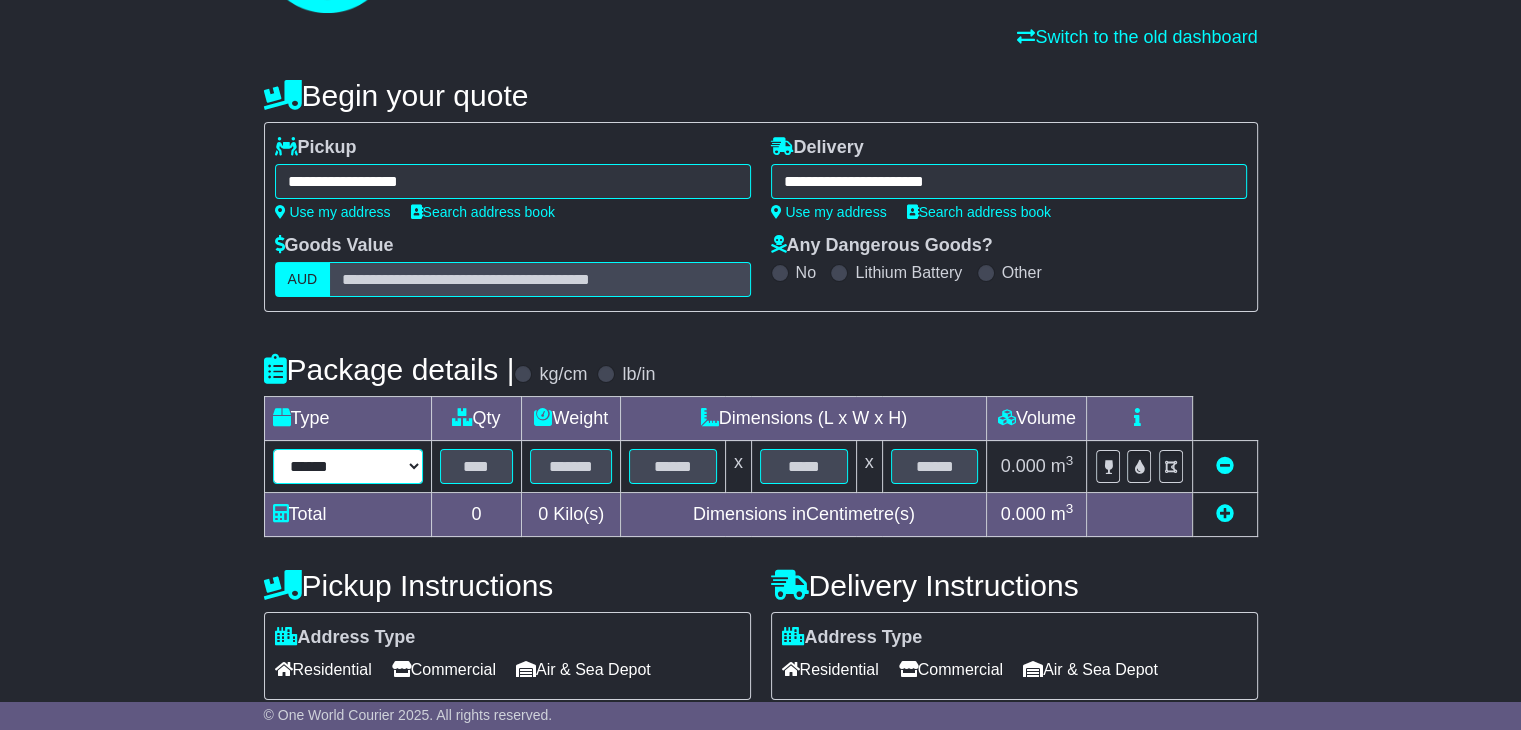 click on "****** ****** *** ******** ***** **** **** ****** *** *******" at bounding box center (348, 466) 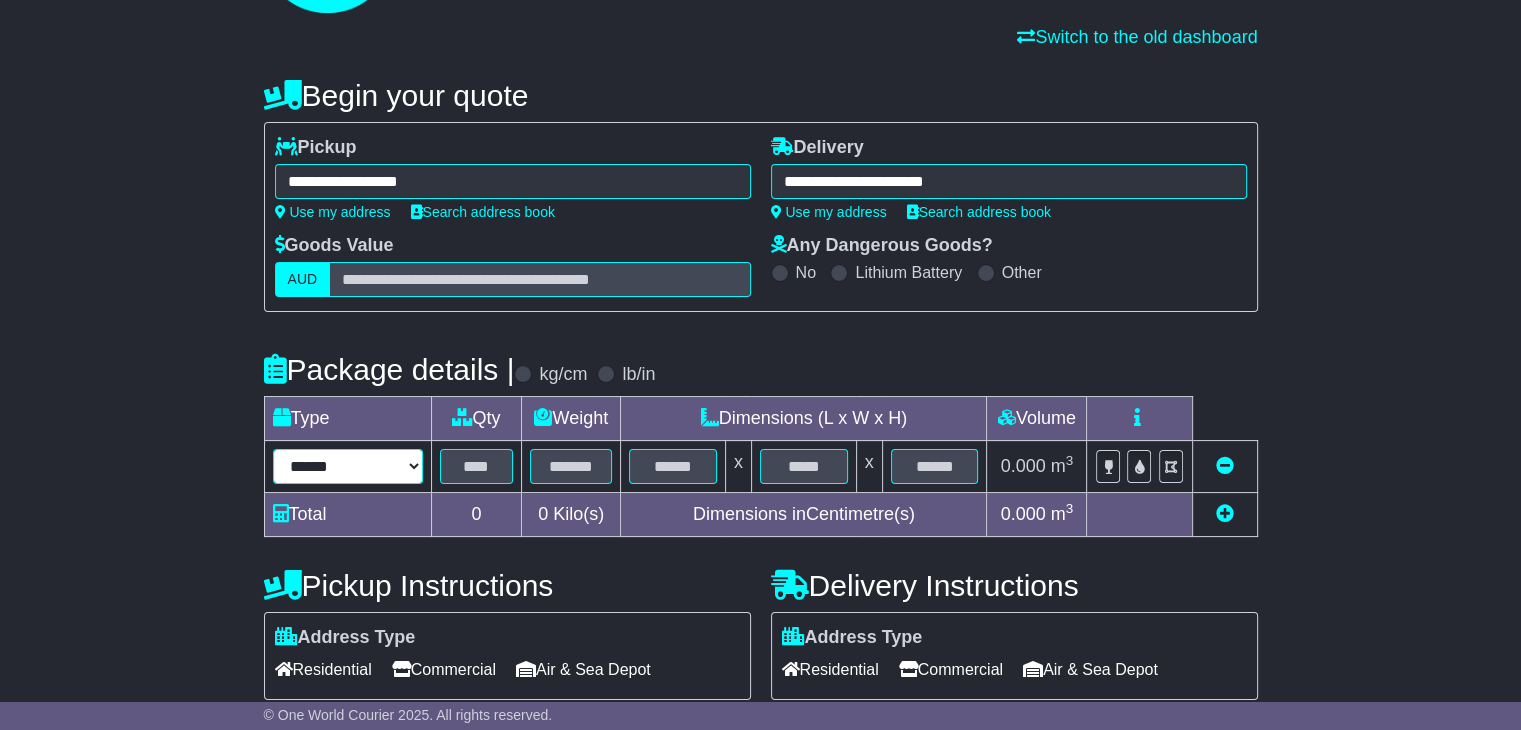 select on "*****" 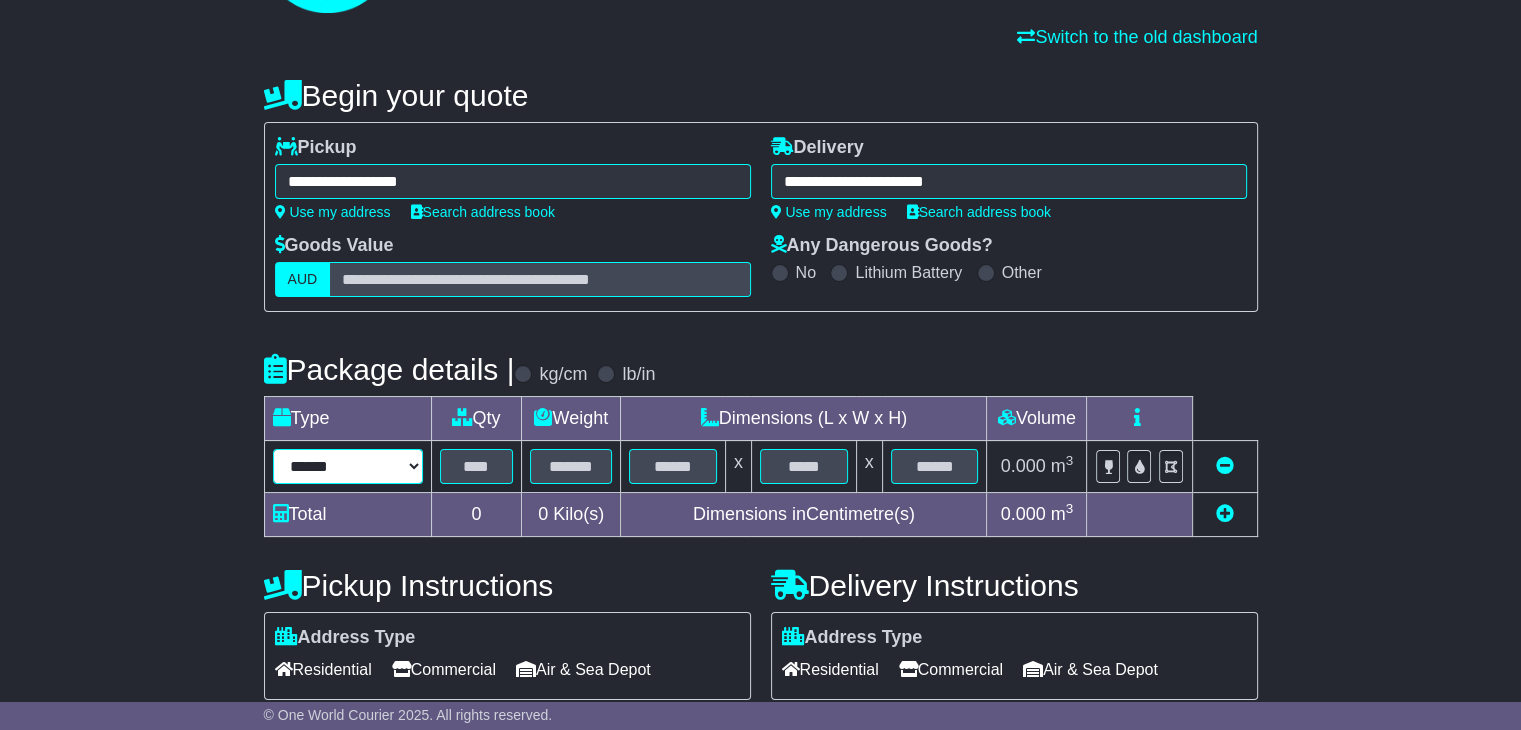 click on "****** ****** *** ******** ***** **** **** ****** *** *******" at bounding box center (348, 466) 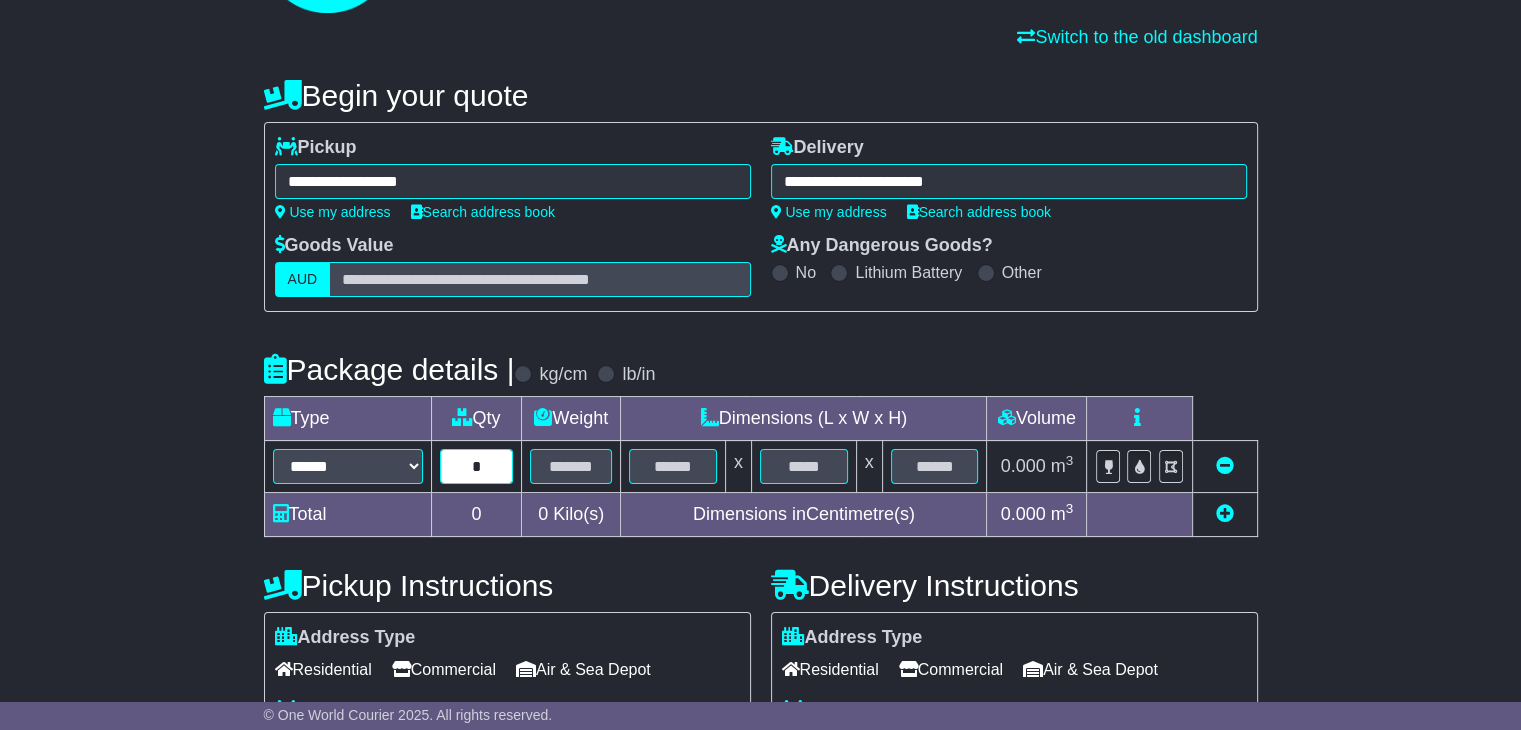 type on "*" 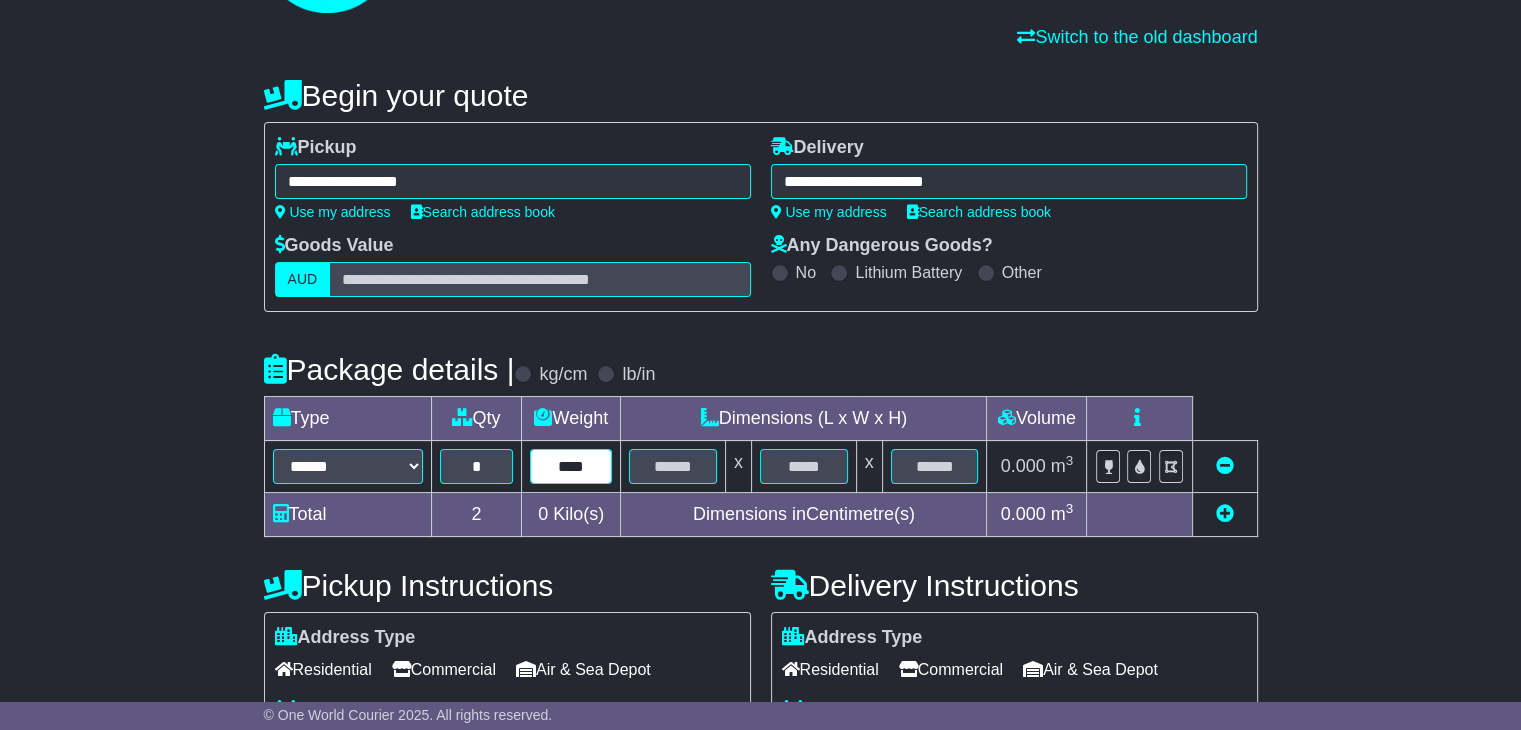 type on "****" 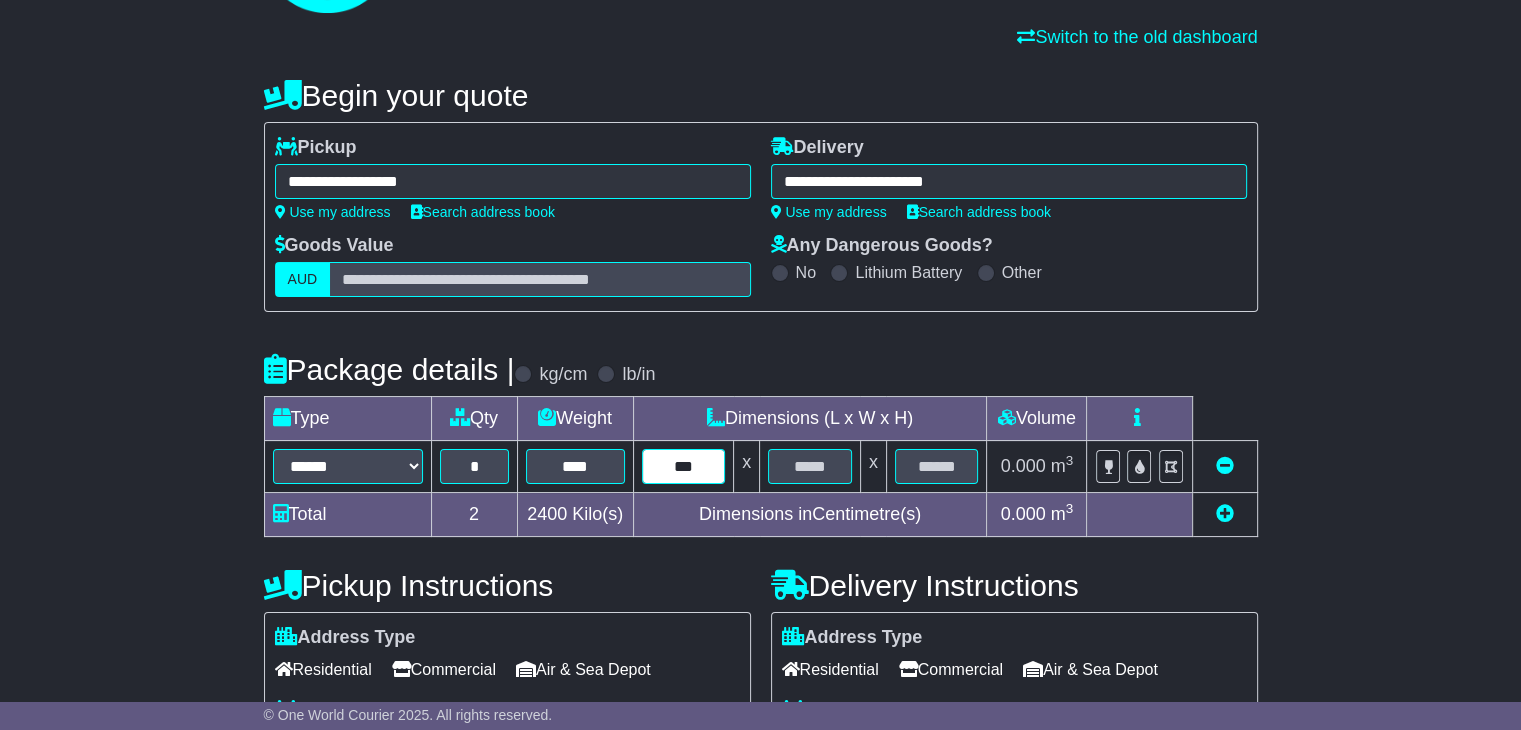 type on "***" 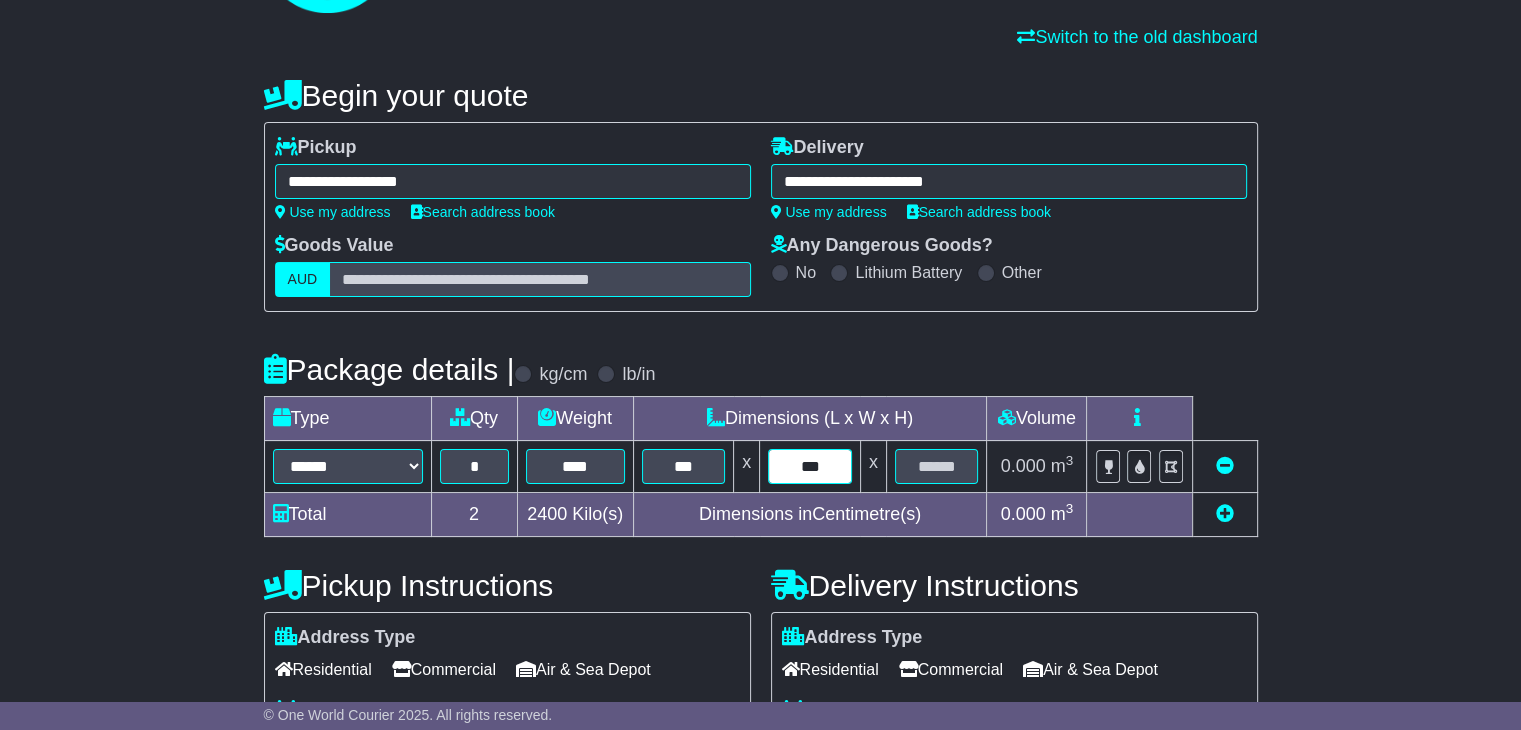 type on "***" 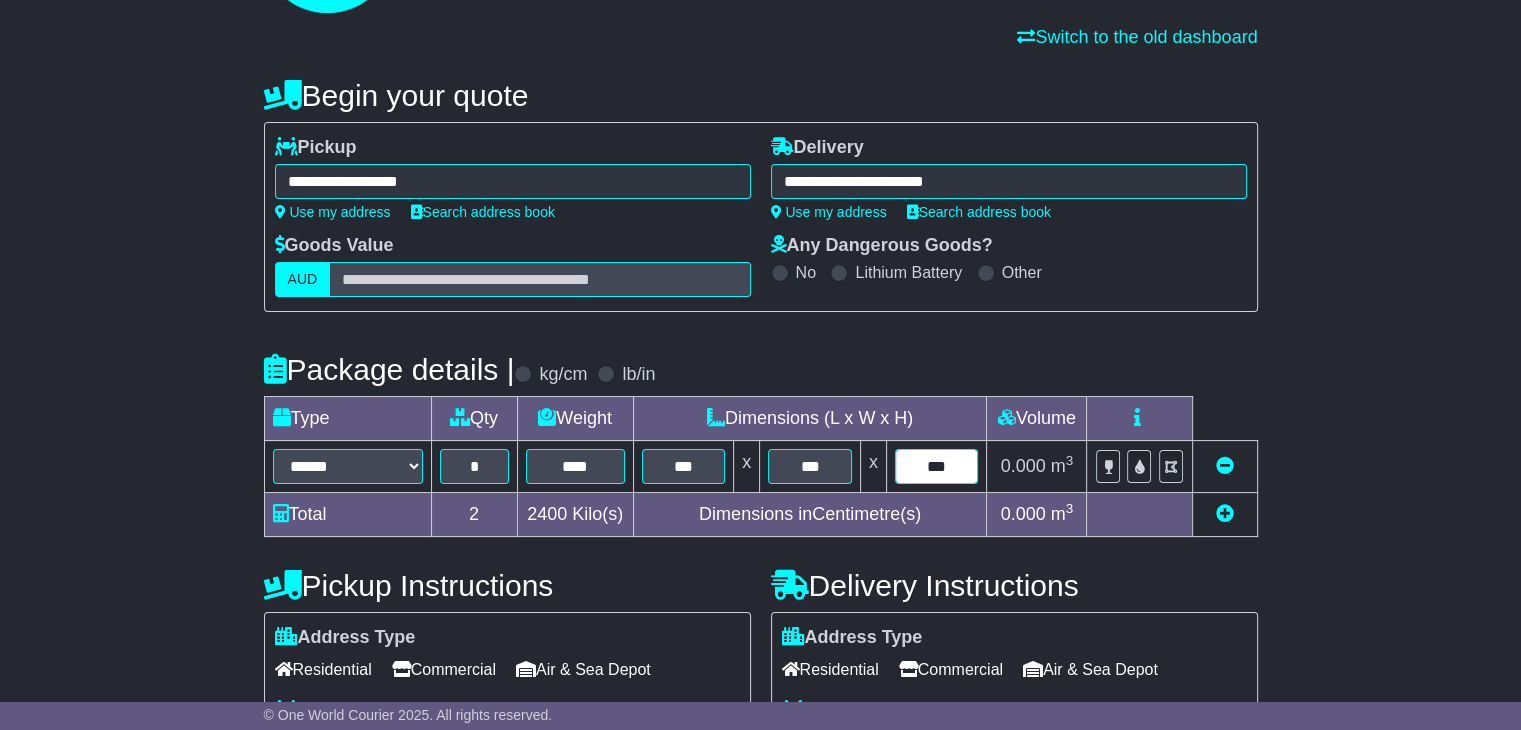 type on "***" 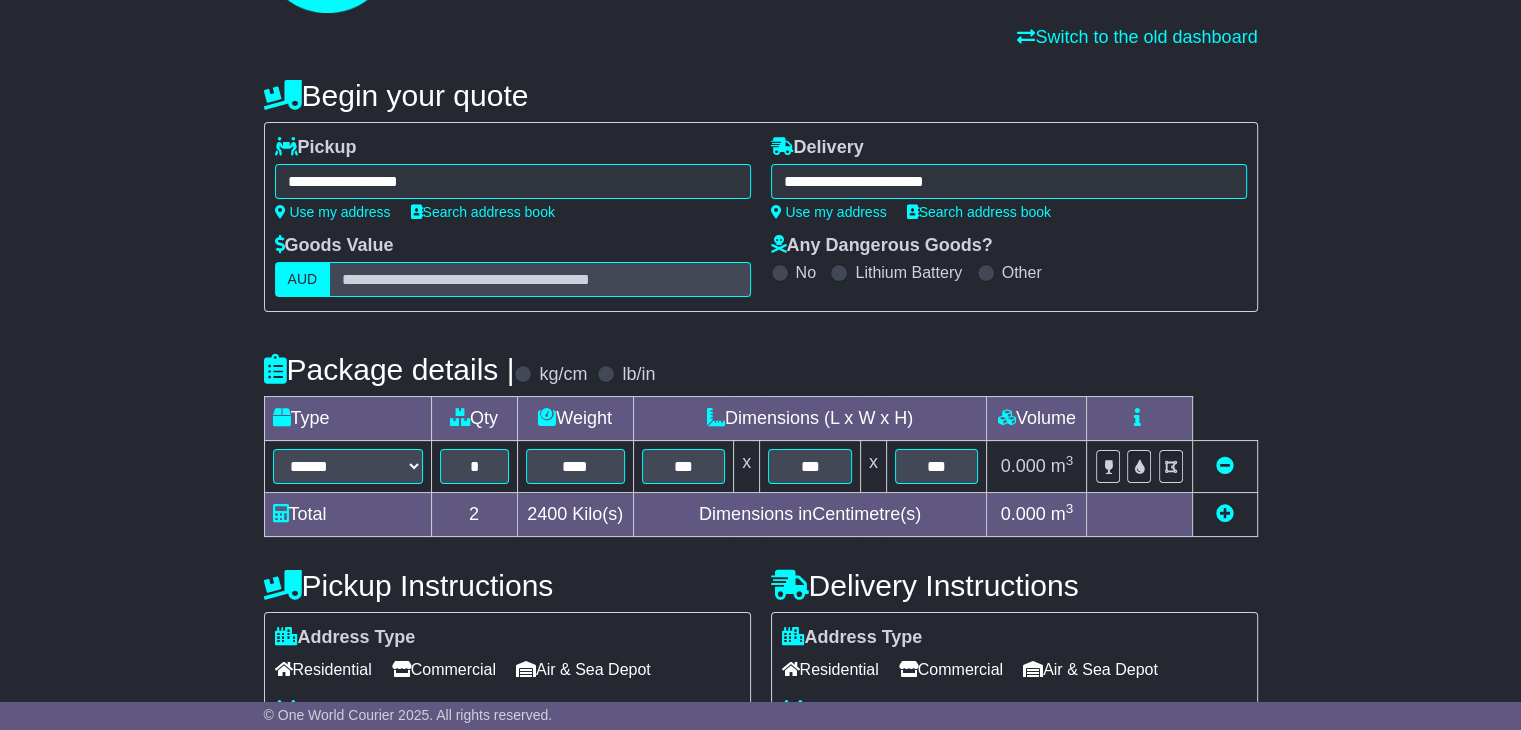 type 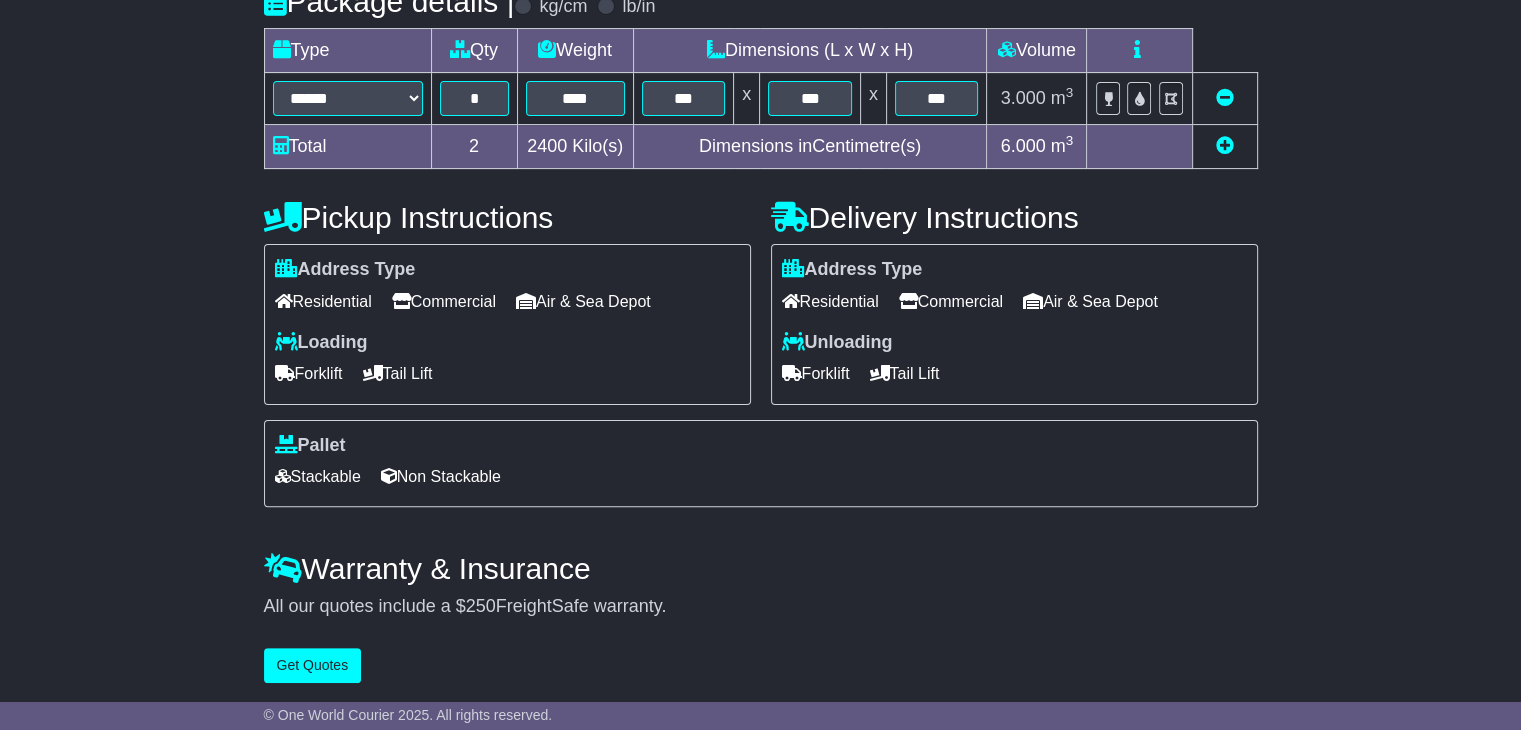 click on "Commercial" at bounding box center (444, 301) 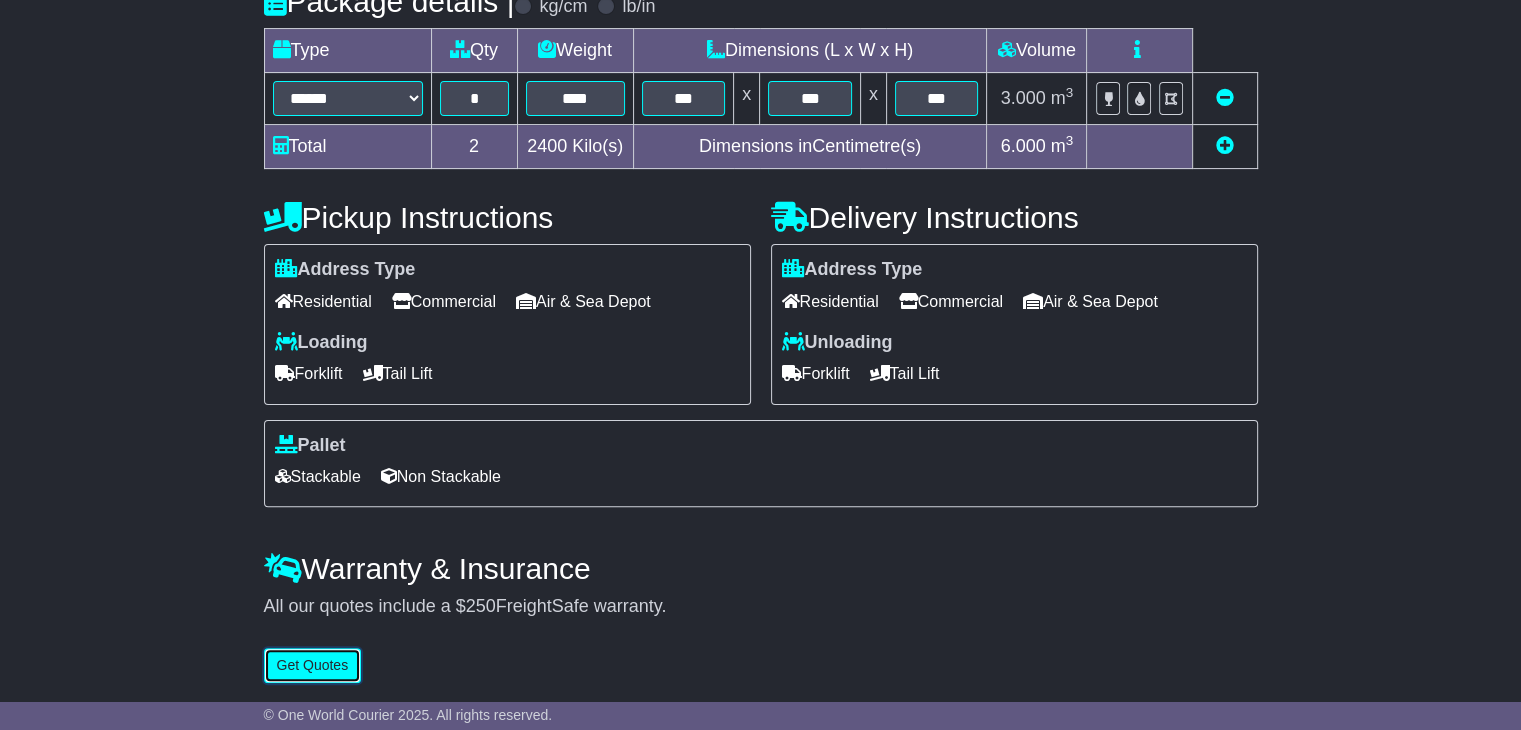 click on "Get Quotes" at bounding box center (313, 665) 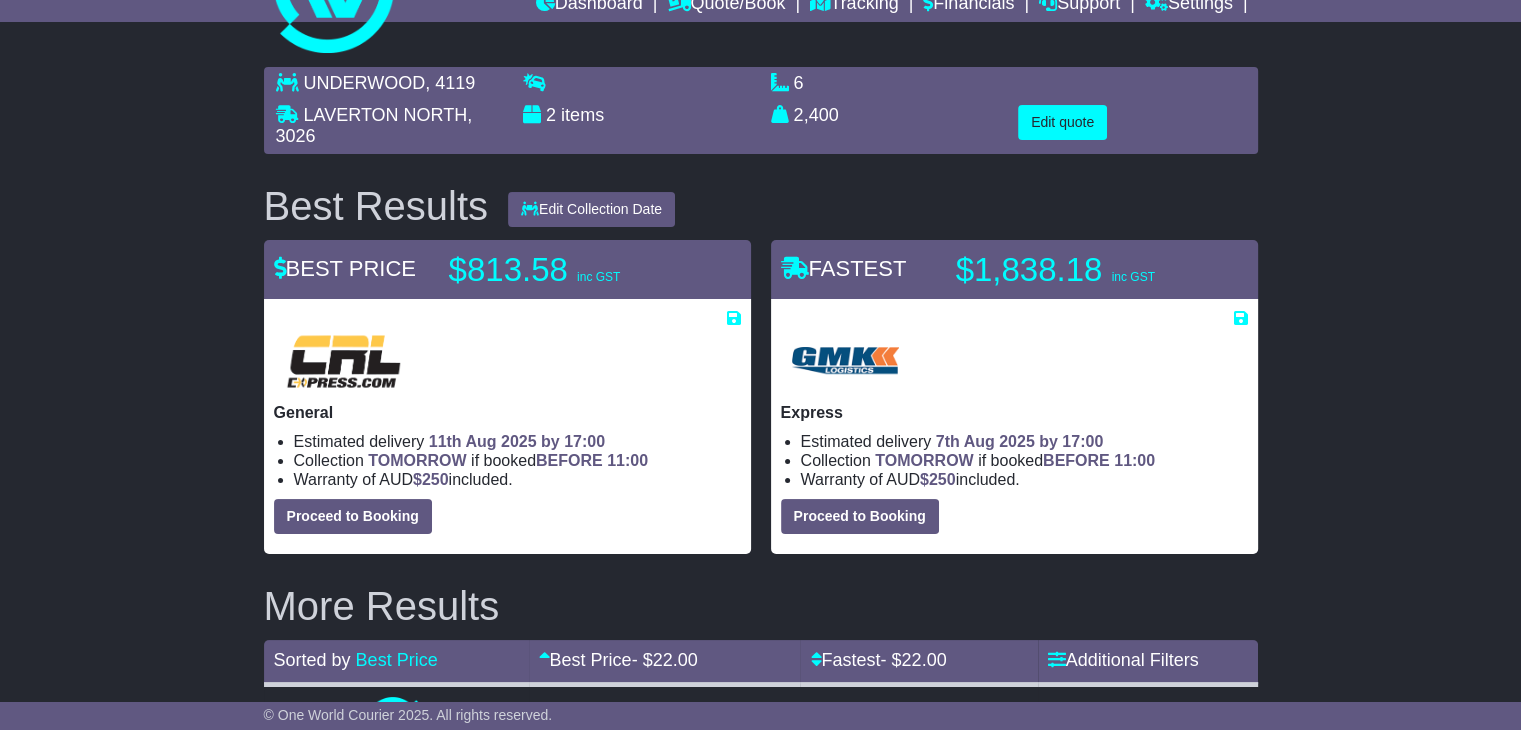 scroll, scrollTop: 0, scrollLeft: 0, axis: both 